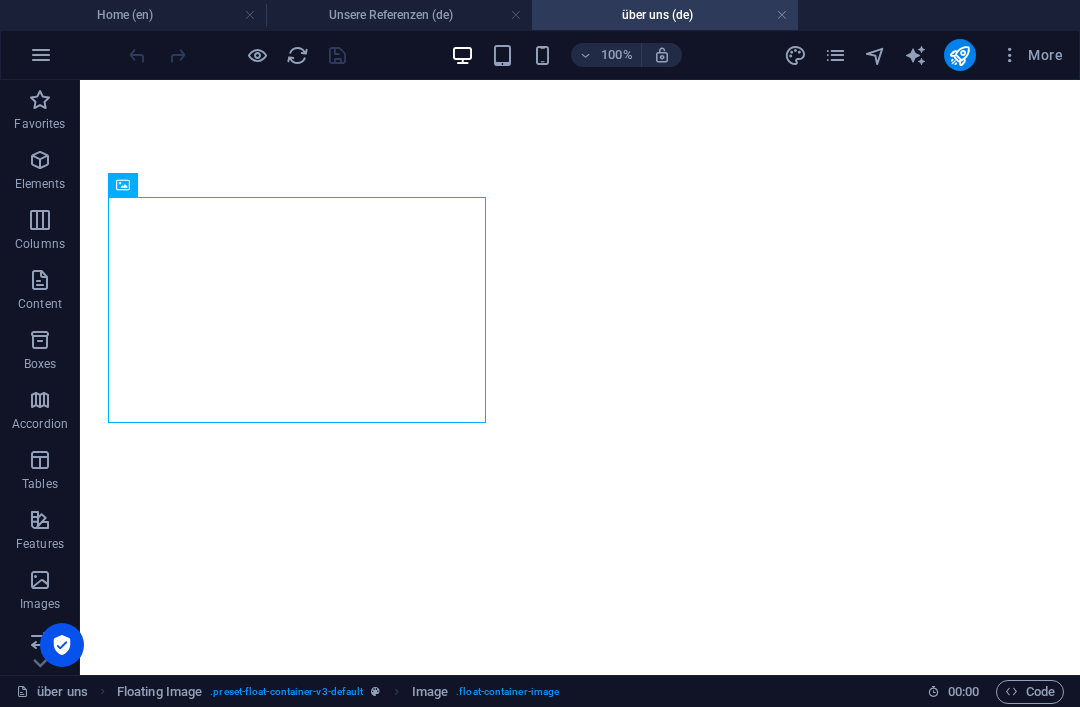 scroll, scrollTop: 0, scrollLeft: 0, axis: both 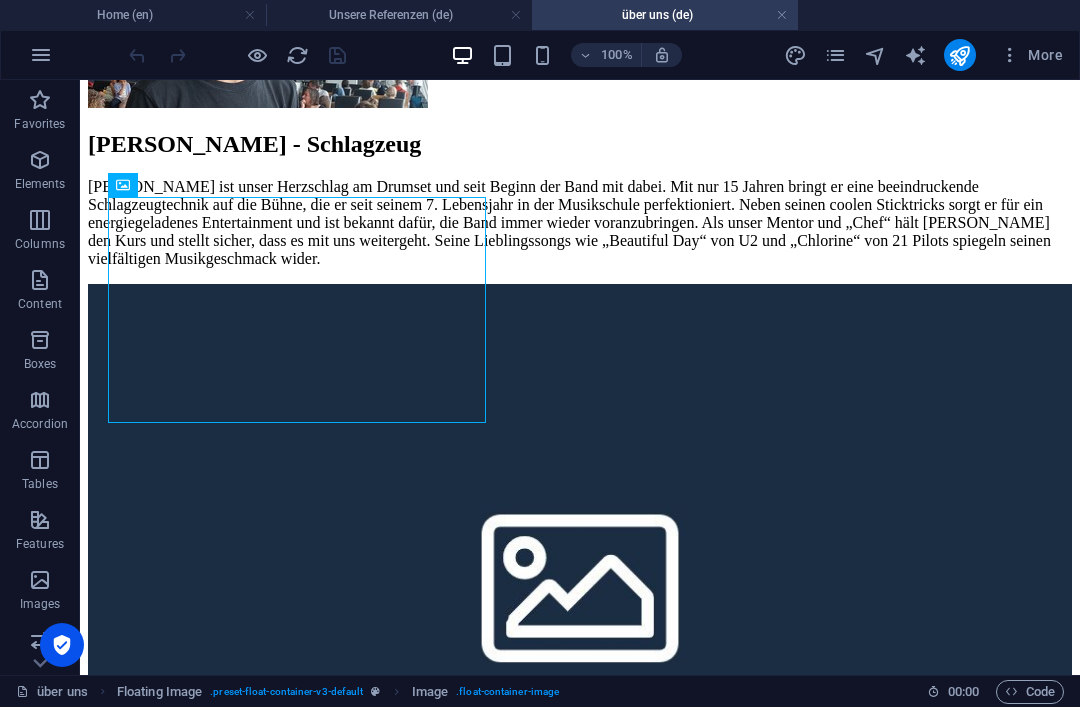 click at bounding box center (835, 55) 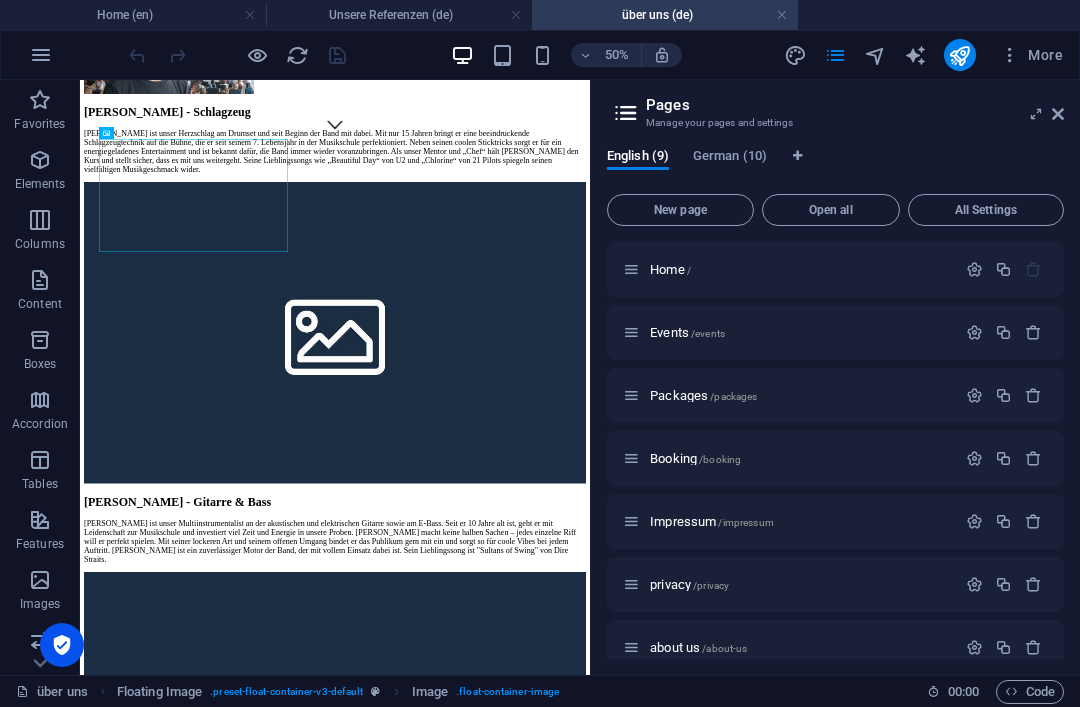 click at bounding box center (835, 55) 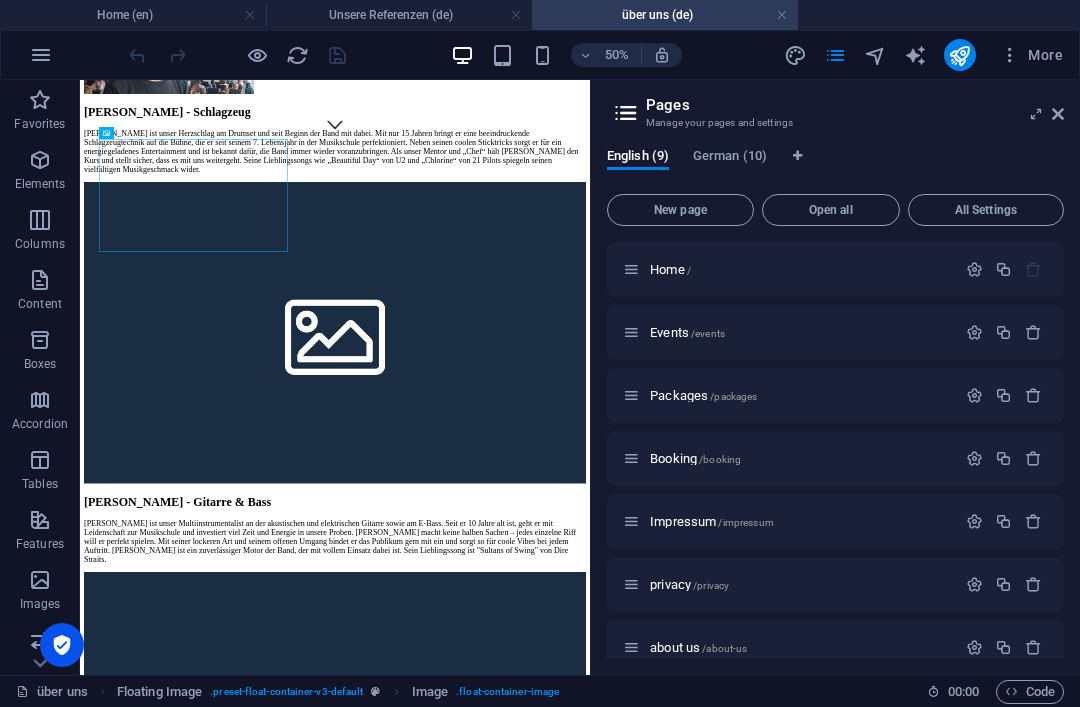 click at bounding box center [835, 55] 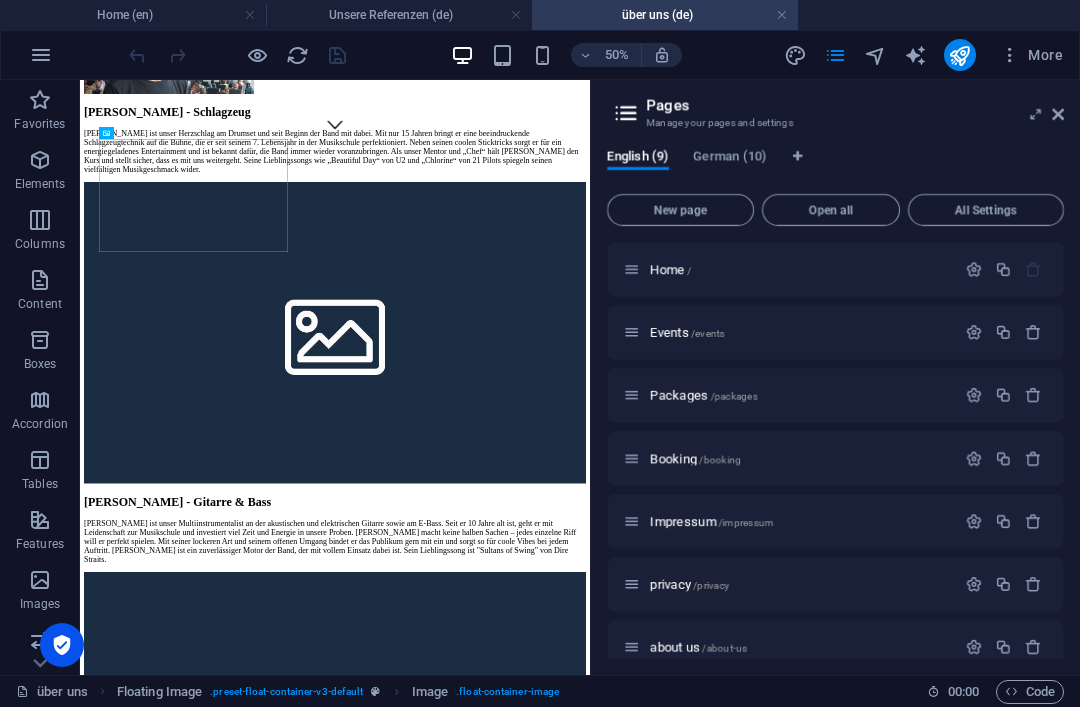 click at bounding box center (1058, 114) 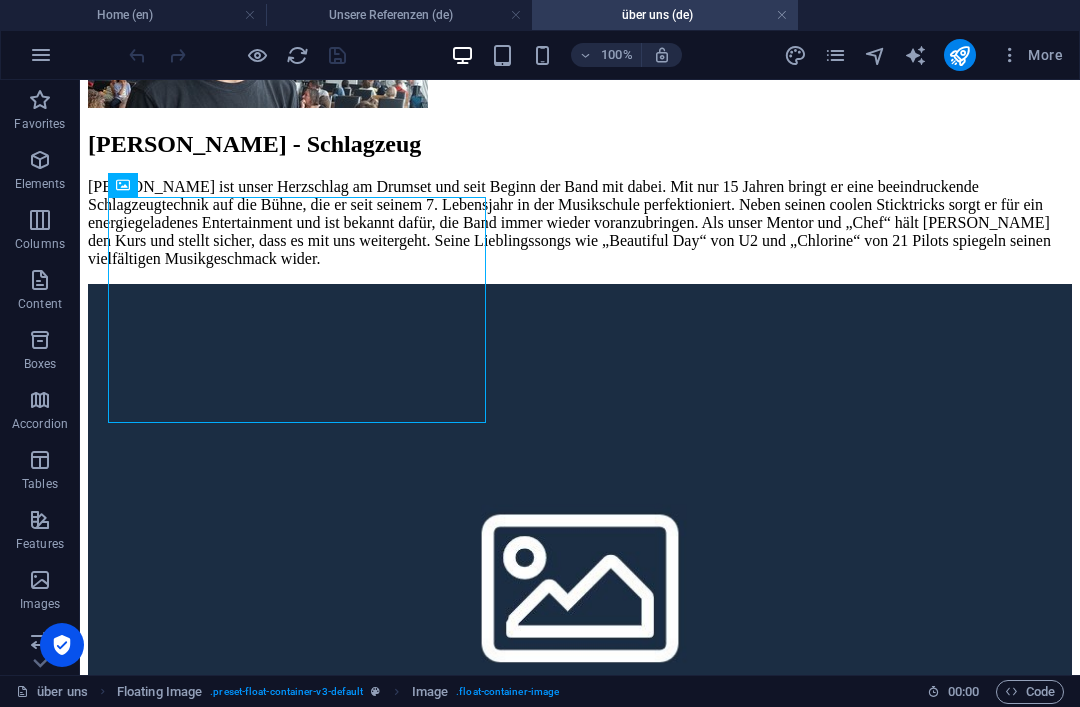 click at bounding box center [41, 55] 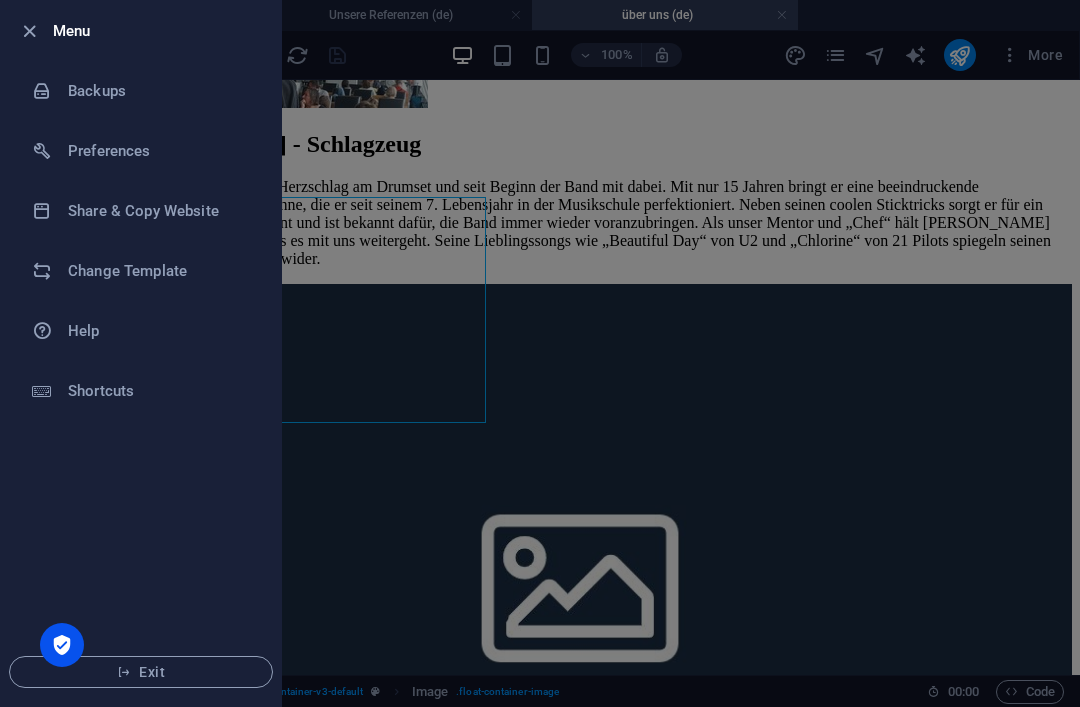 click at bounding box center [29, 31] 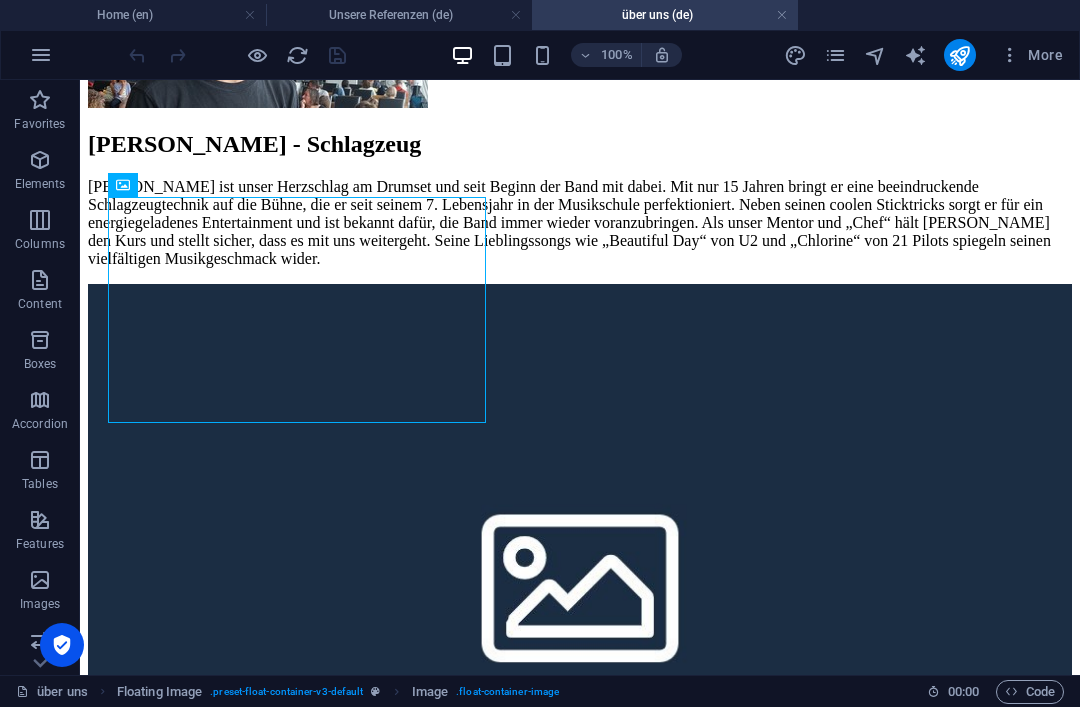 click at bounding box center [835, 55] 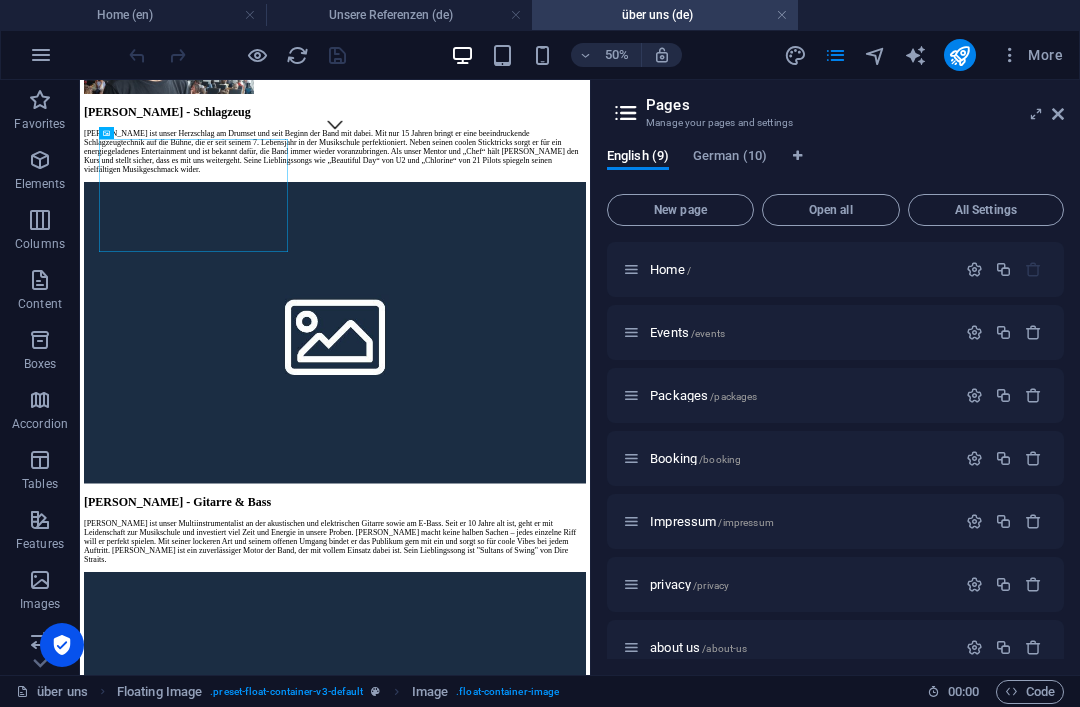 click on "German (10)" at bounding box center (730, 158) 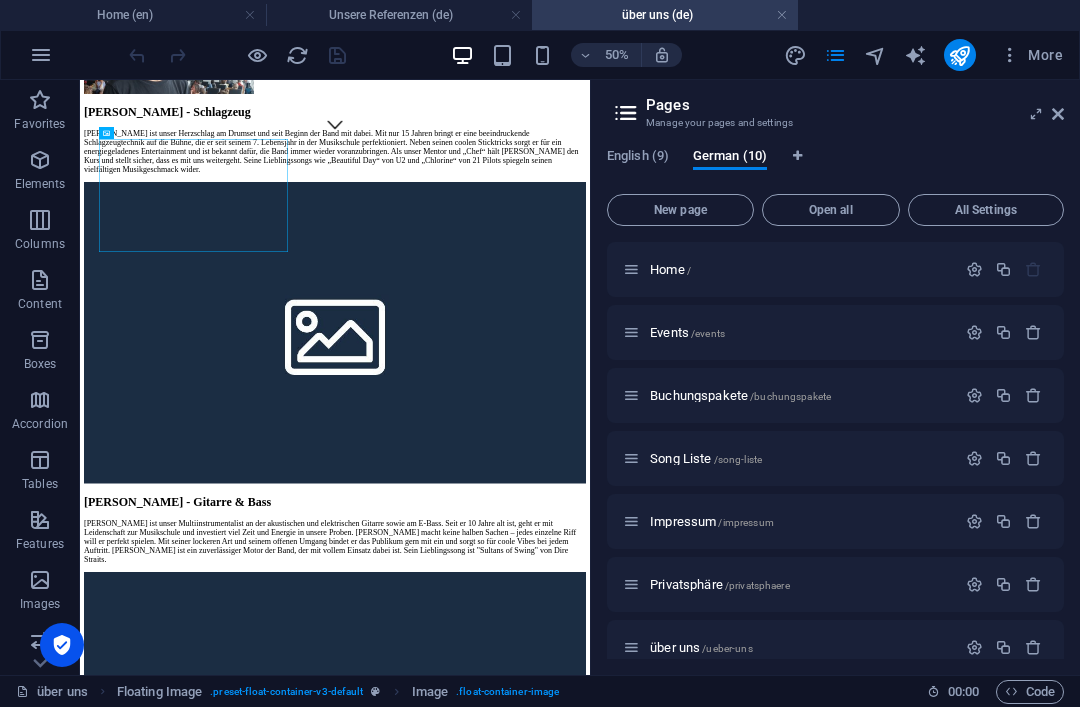 click on "Song Liste /song-liste" at bounding box center [706, 458] 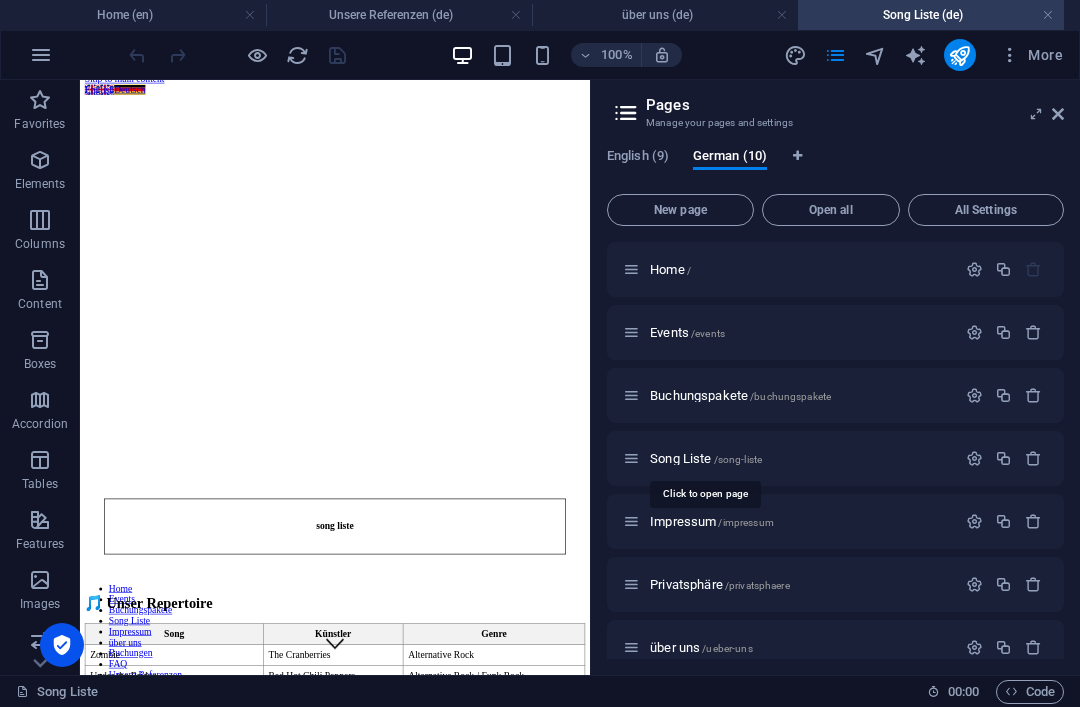 scroll, scrollTop: 24, scrollLeft: 0, axis: vertical 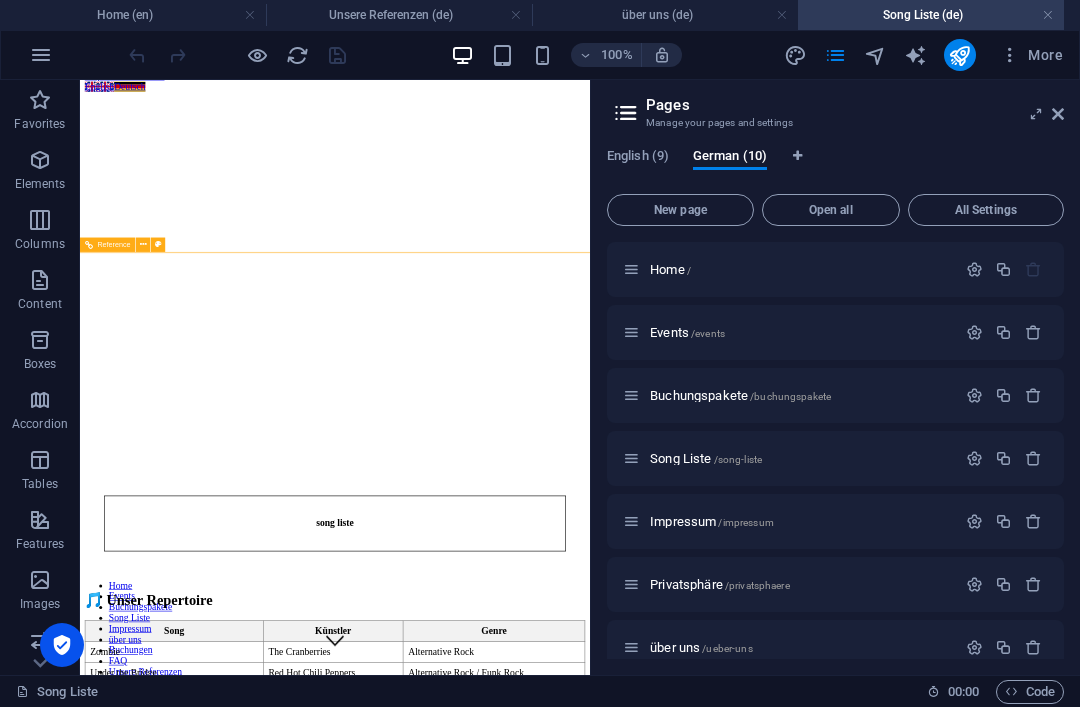 click at bounding box center (505, 1091) 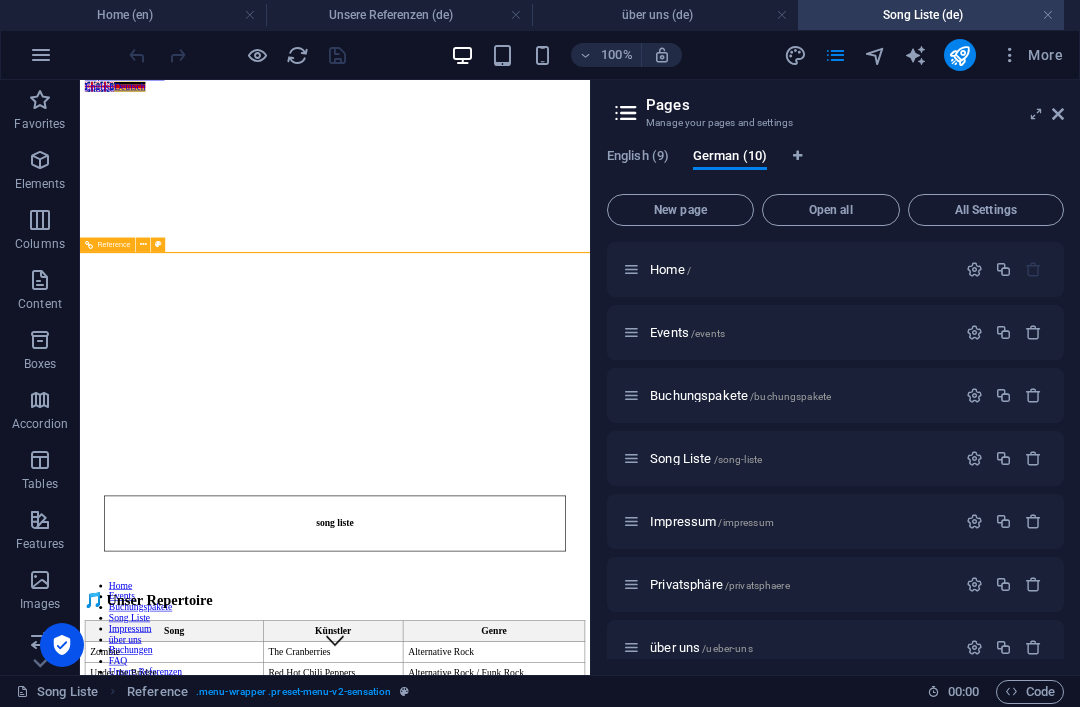click at bounding box center (835, 55) 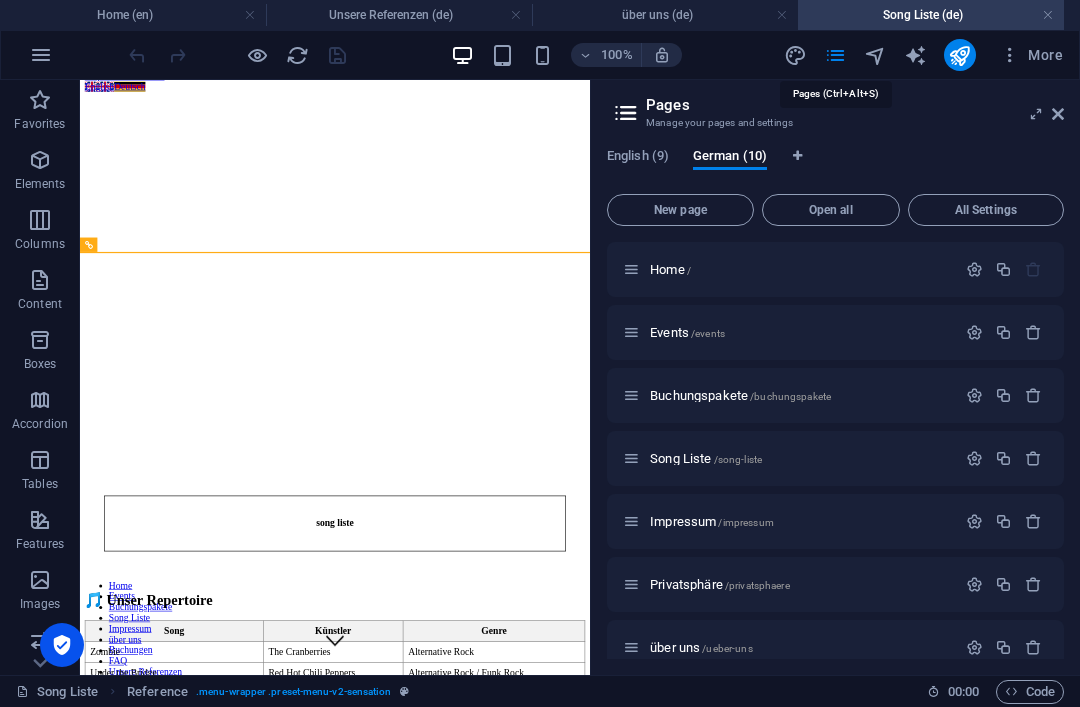 click at bounding box center [875, 55] 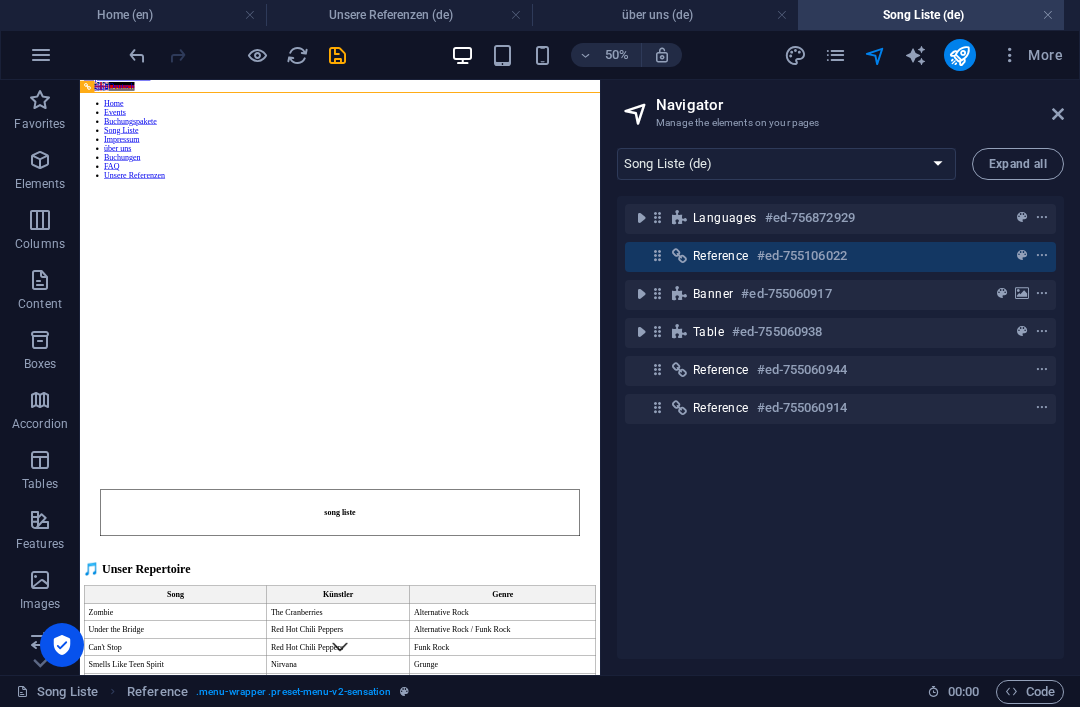 scroll, scrollTop: 0, scrollLeft: 0, axis: both 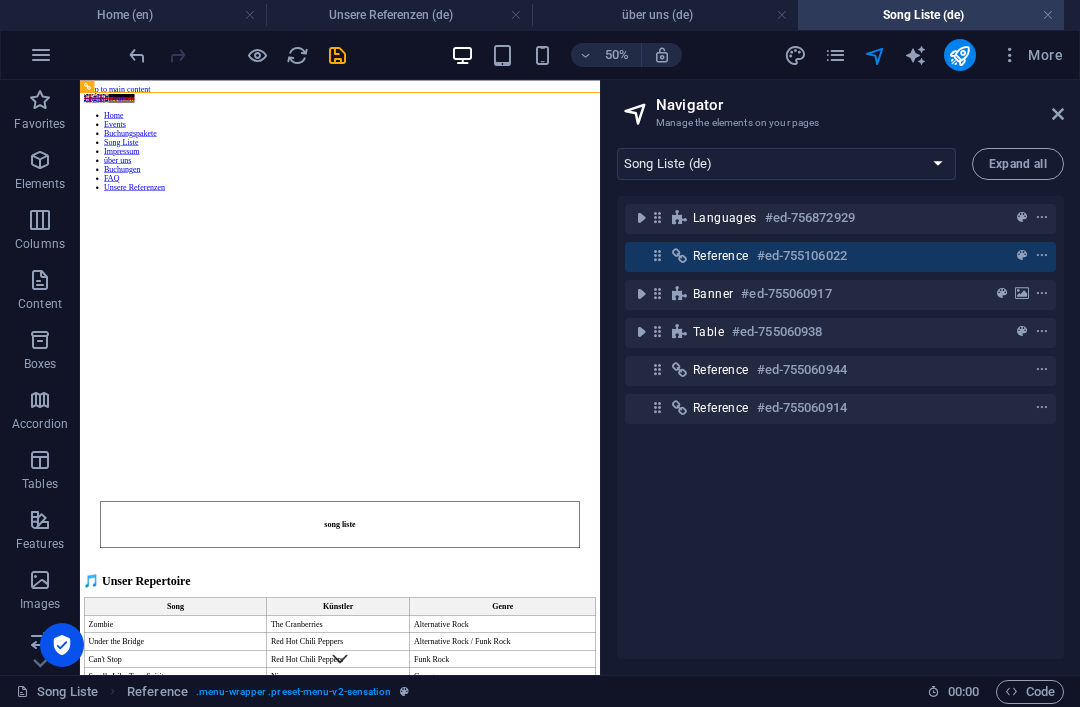 click at bounding box center (1058, 114) 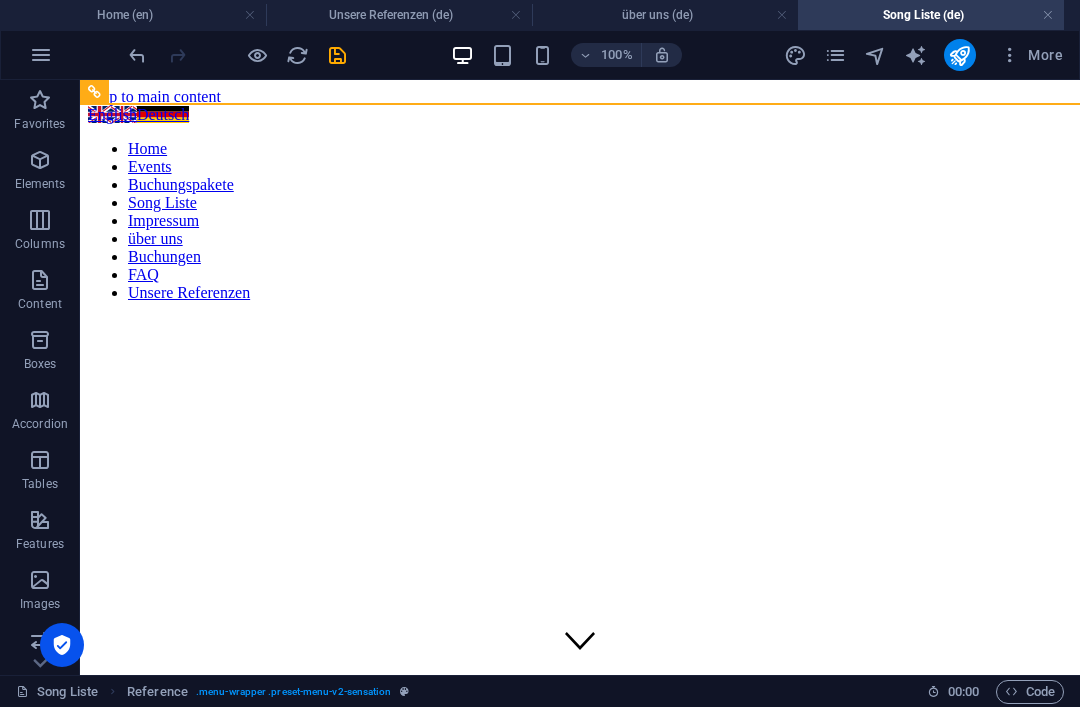 scroll, scrollTop: 0, scrollLeft: 0, axis: both 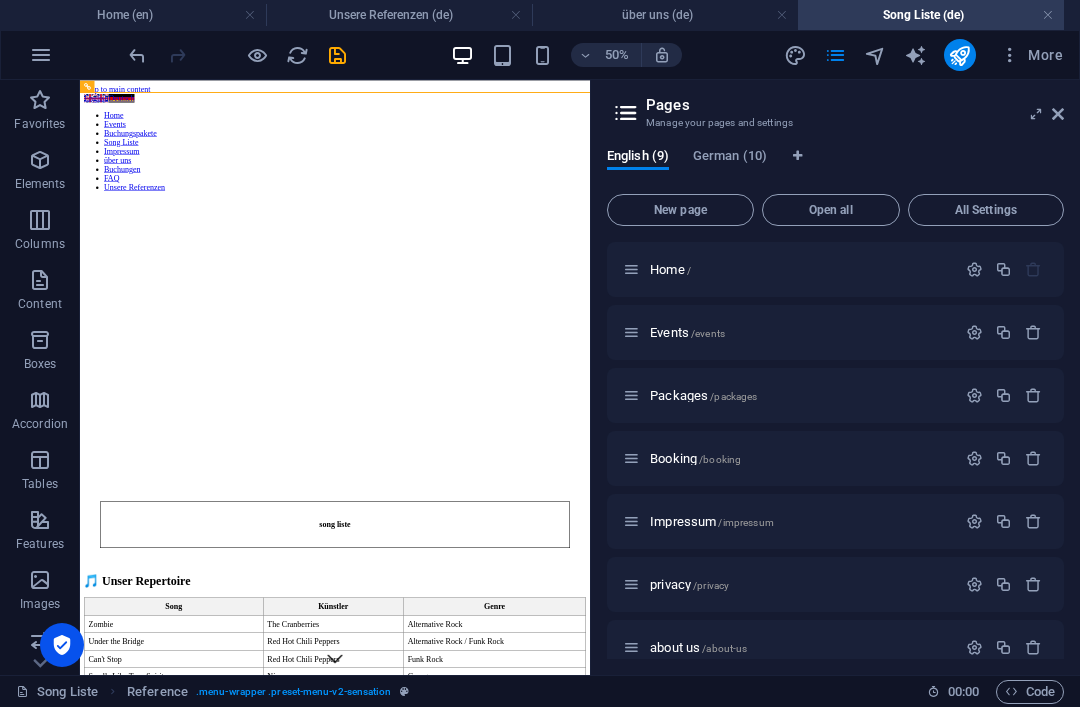 click at bounding box center [835, 55] 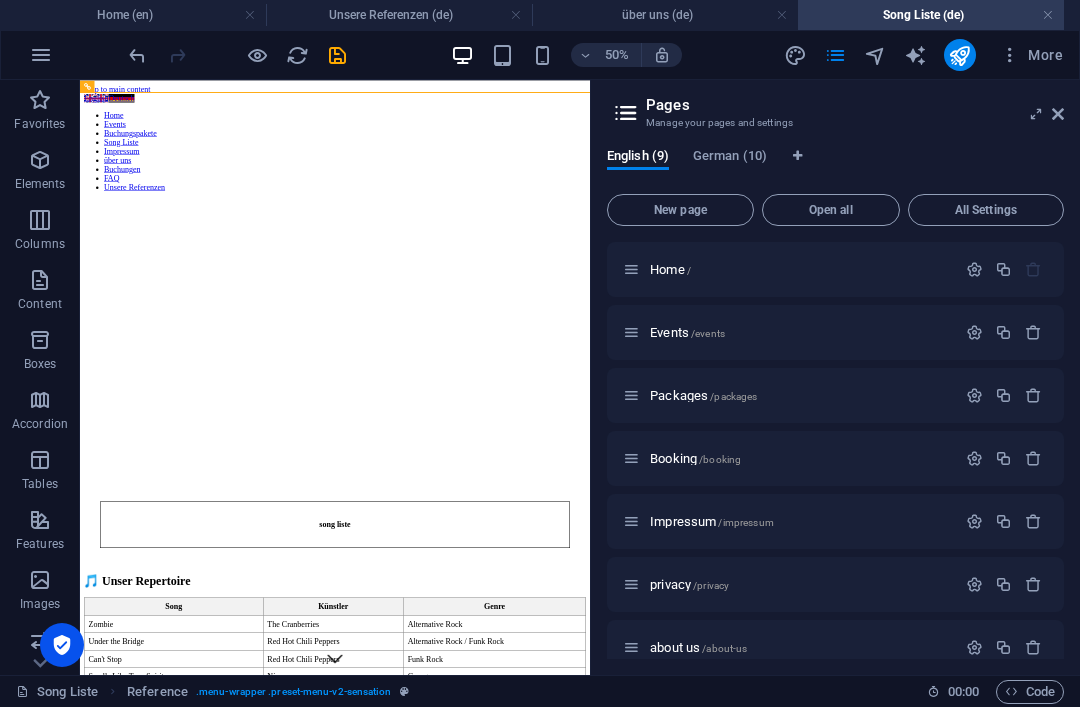 click at bounding box center (1058, 114) 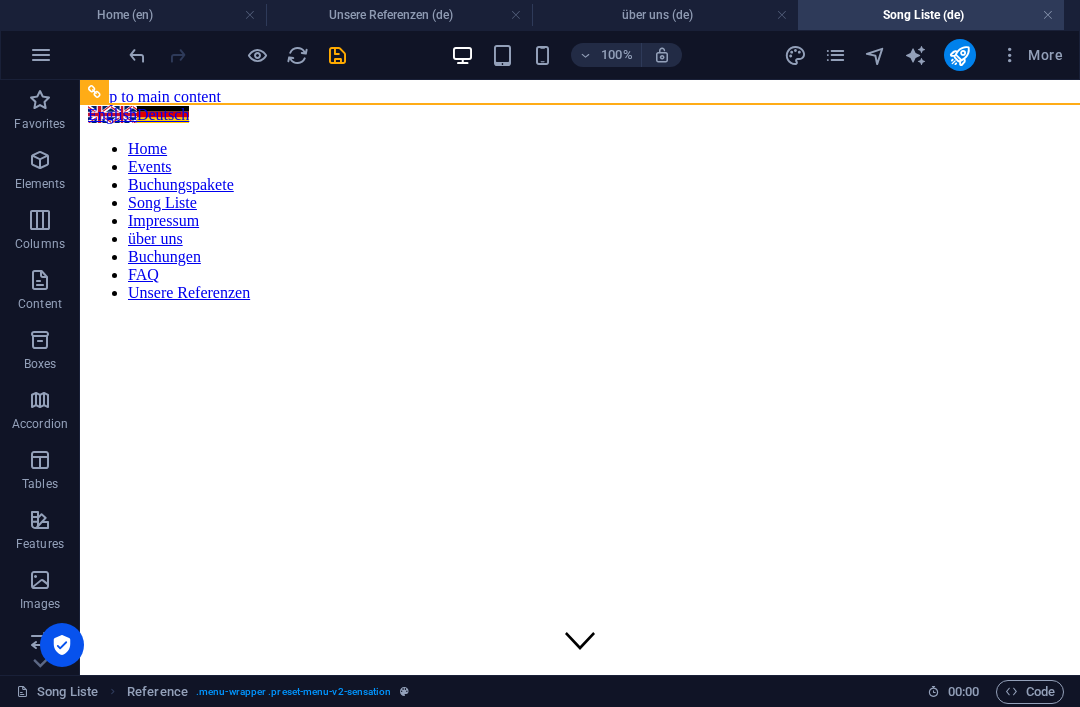 click on "Home Events Buchungspakete Song Liste Impressum über uns Buchungen FAQ Unsere Referenzen" at bounding box center [580, 6248] 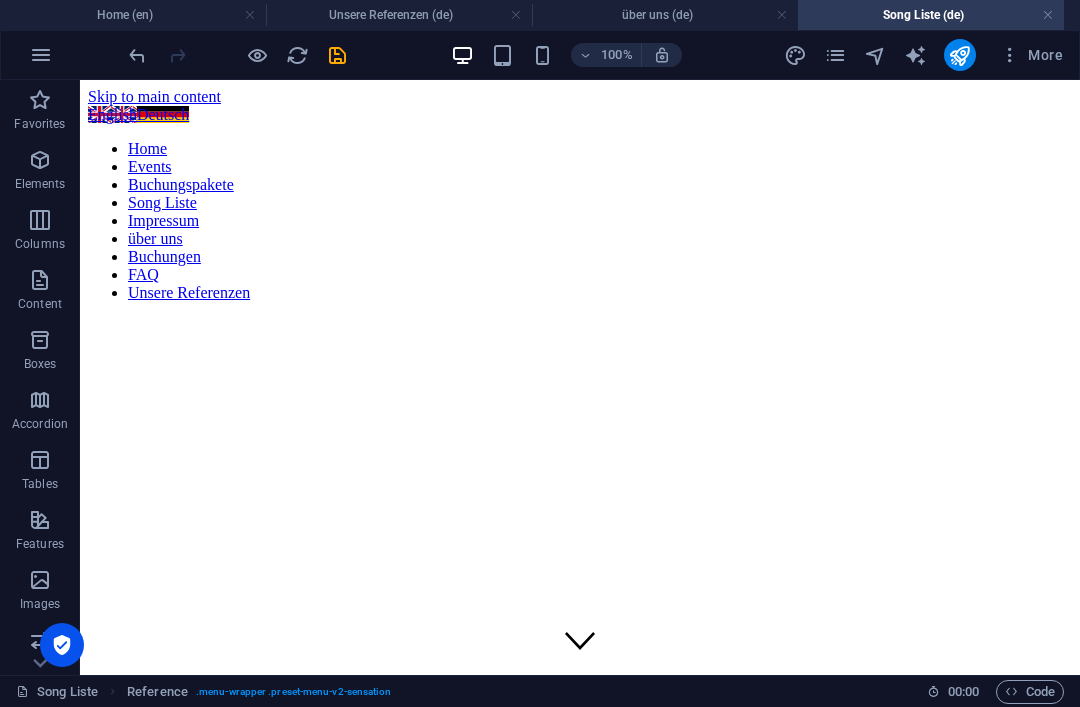 click on "Home Events Buchungspakete Song Liste Impressum über uns Buchungen FAQ Unsere Referenzen" at bounding box center [580, 6248] 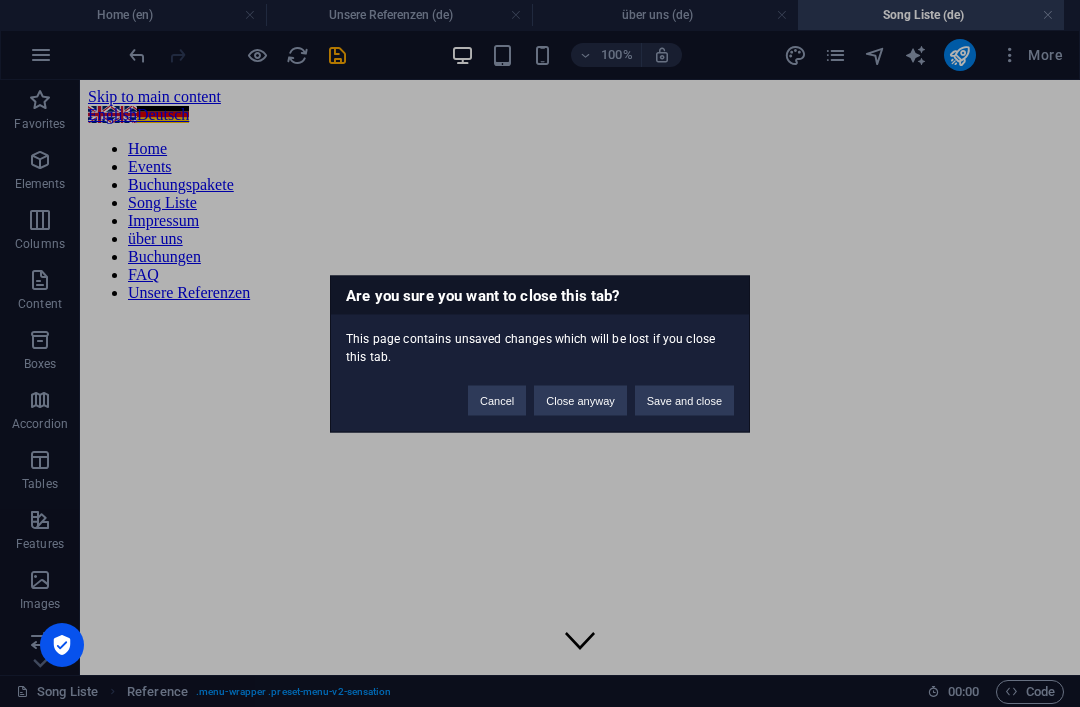 click on "Save and close" at bounding box center [684, 400] 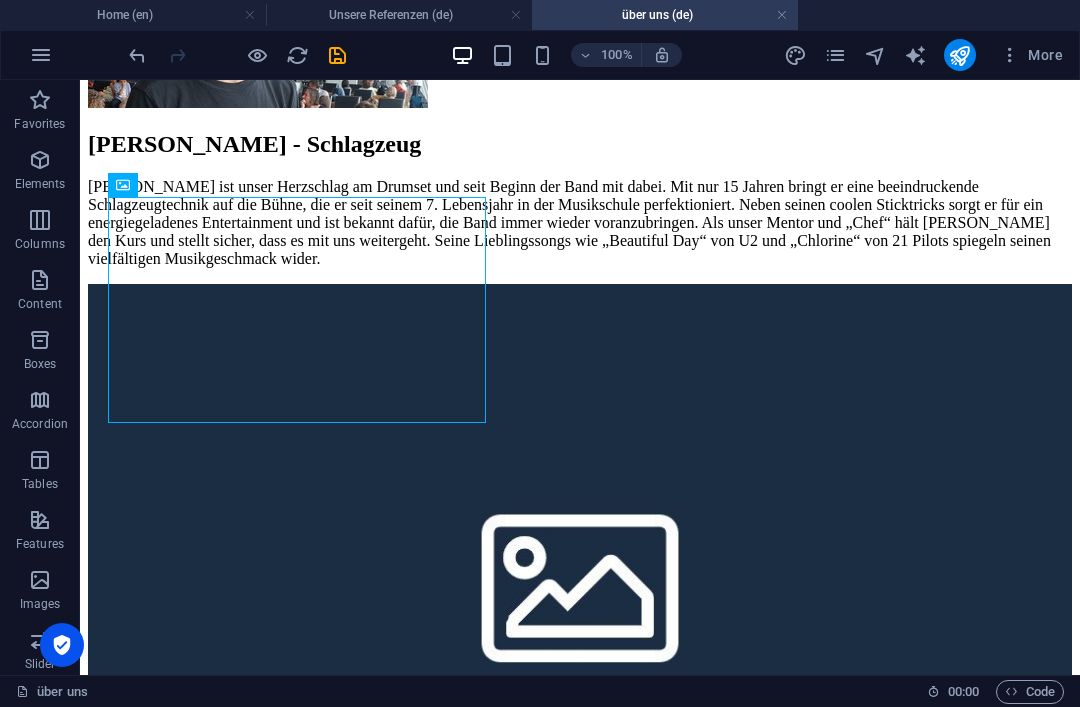 click at bounding box center (835, 55) 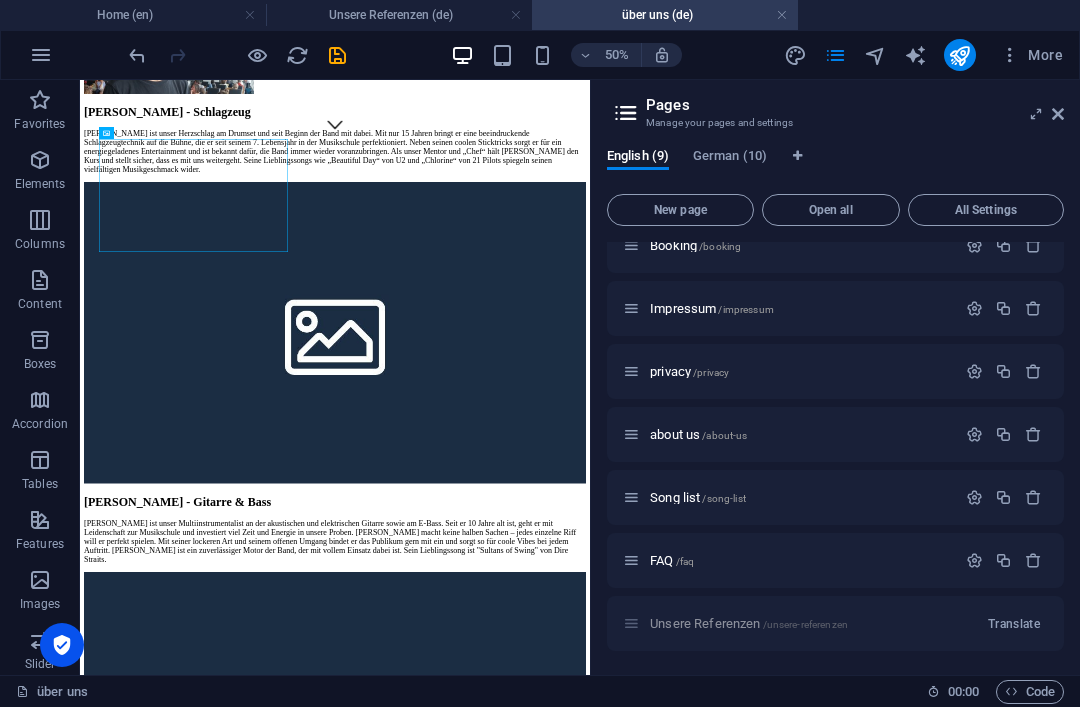 scroll, scrollTop: 213, scrollLeft: 0, axis: vertical 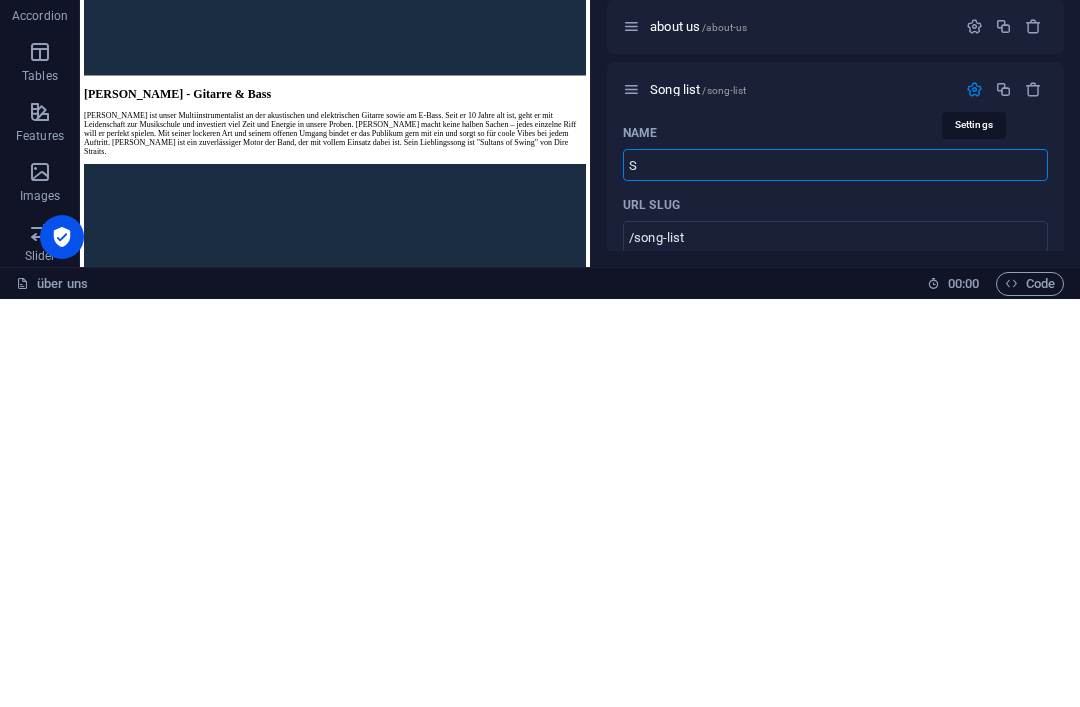 type on "S" 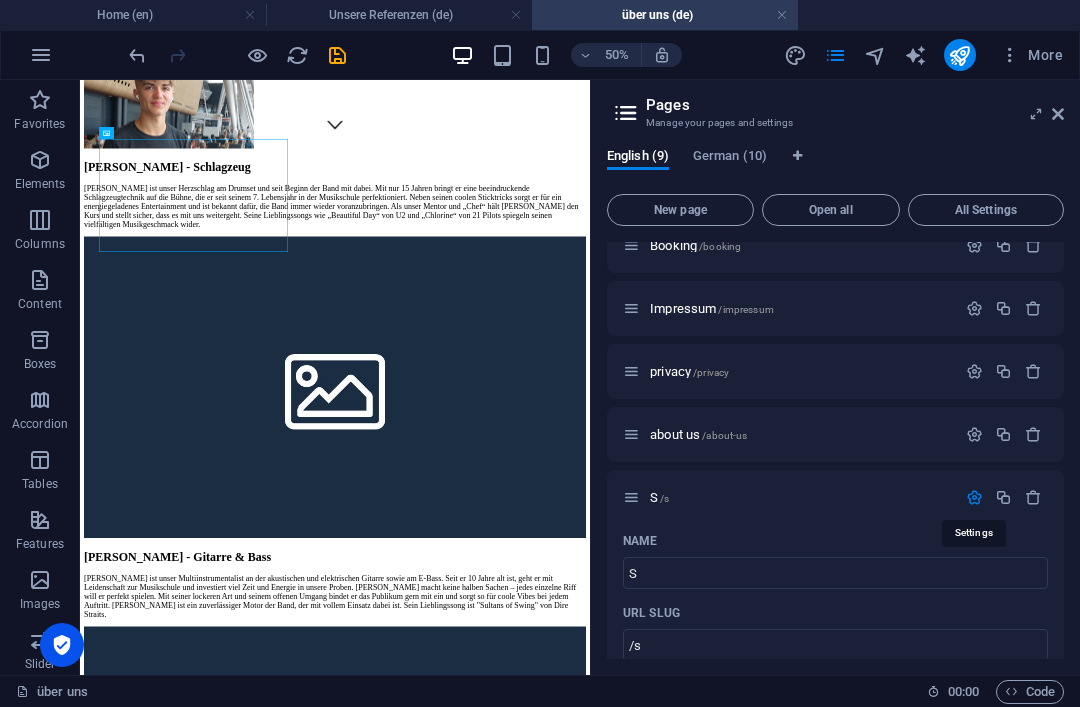 click at bounding box center [137, 55] 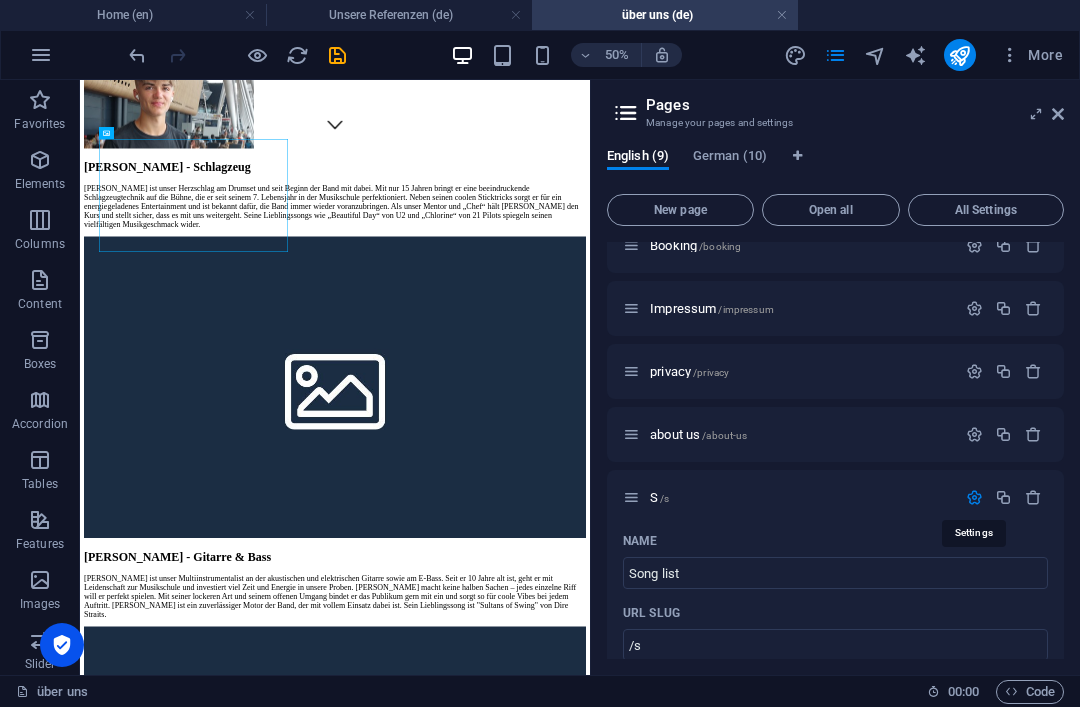 type on "/song-list" 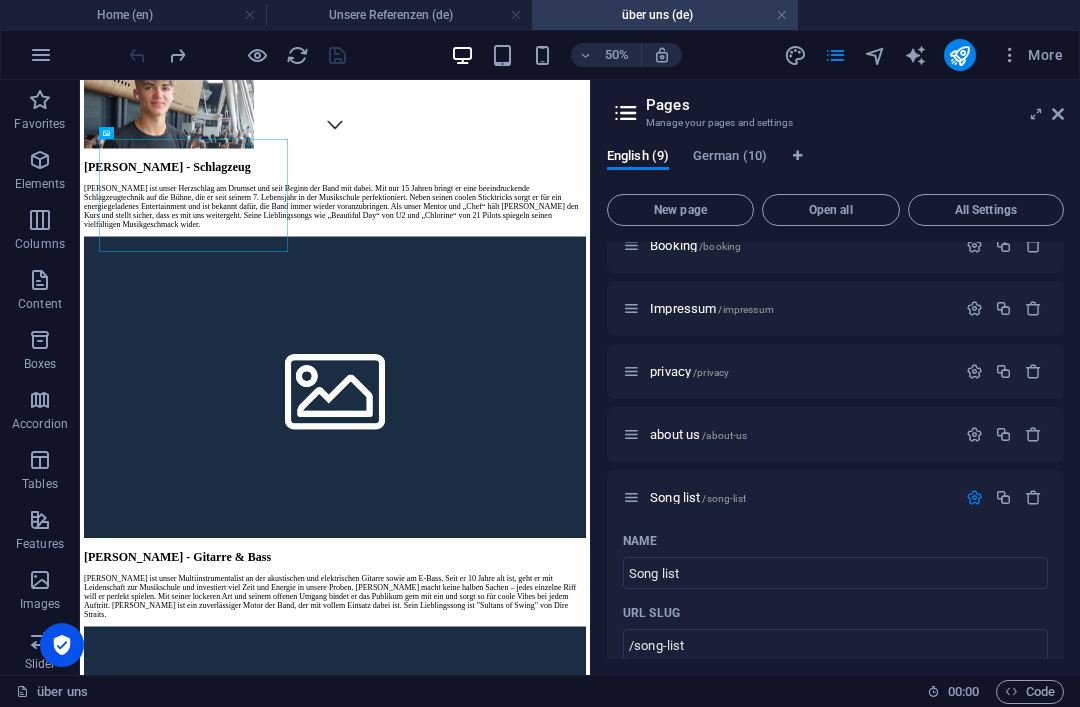 click on "German (10)" at bounding box center (730, 158) 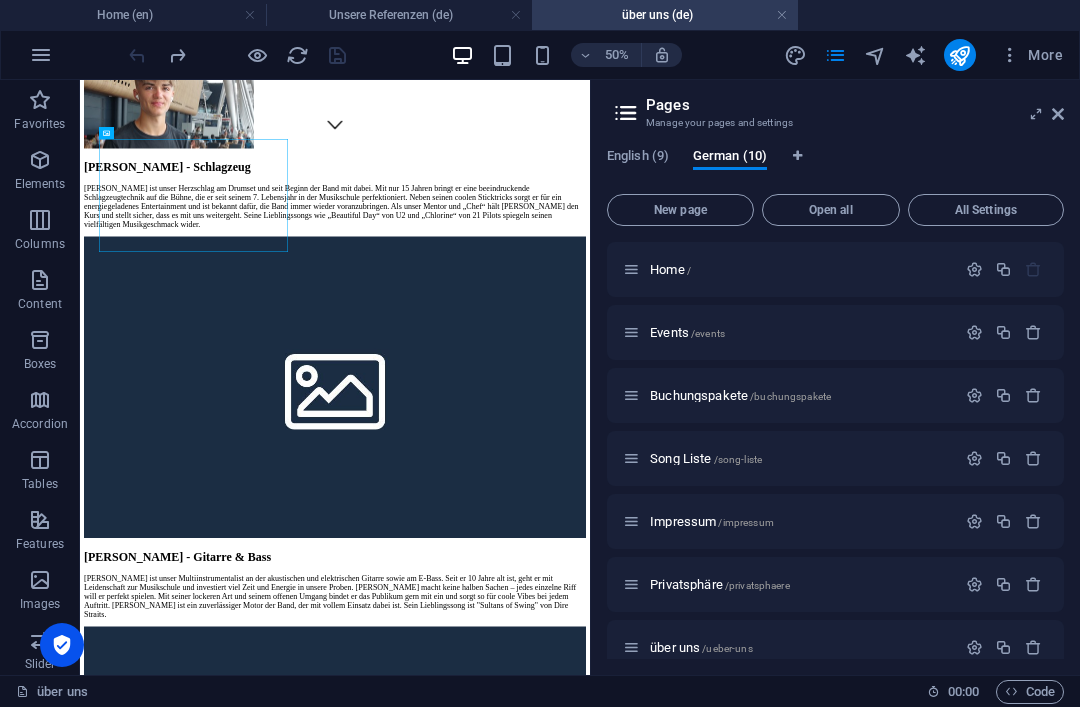scroll, scrollTop: 0, scrollLeft: 0, axis: both 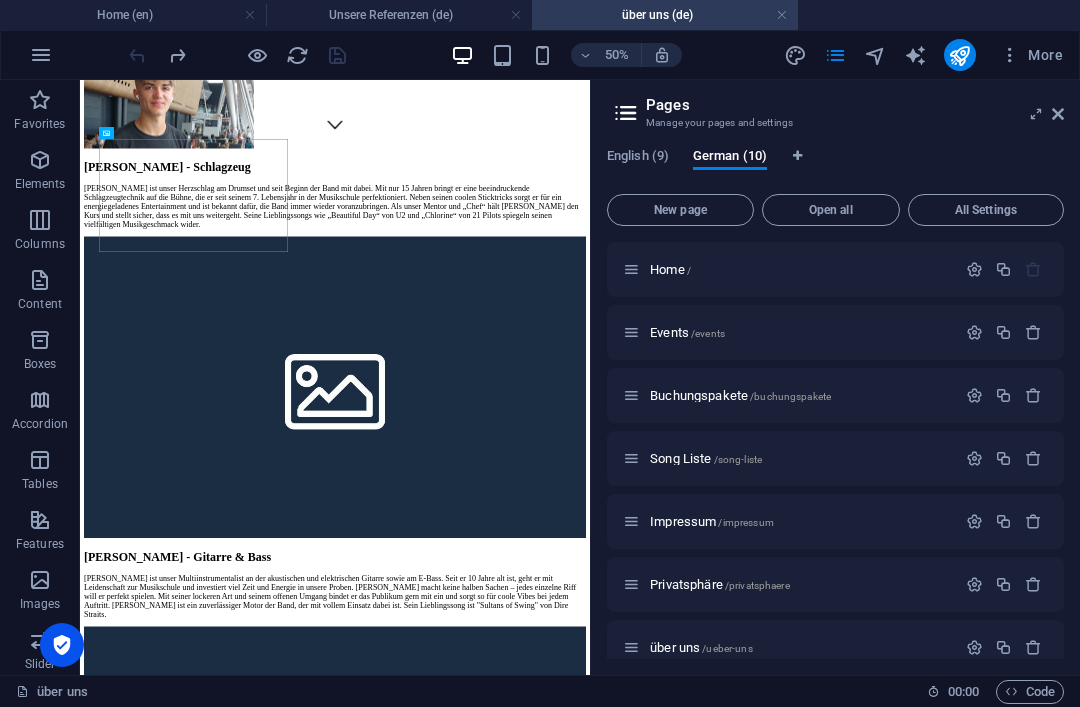 click on "Song Liste /song-liste" at bounding box center [706, 458] 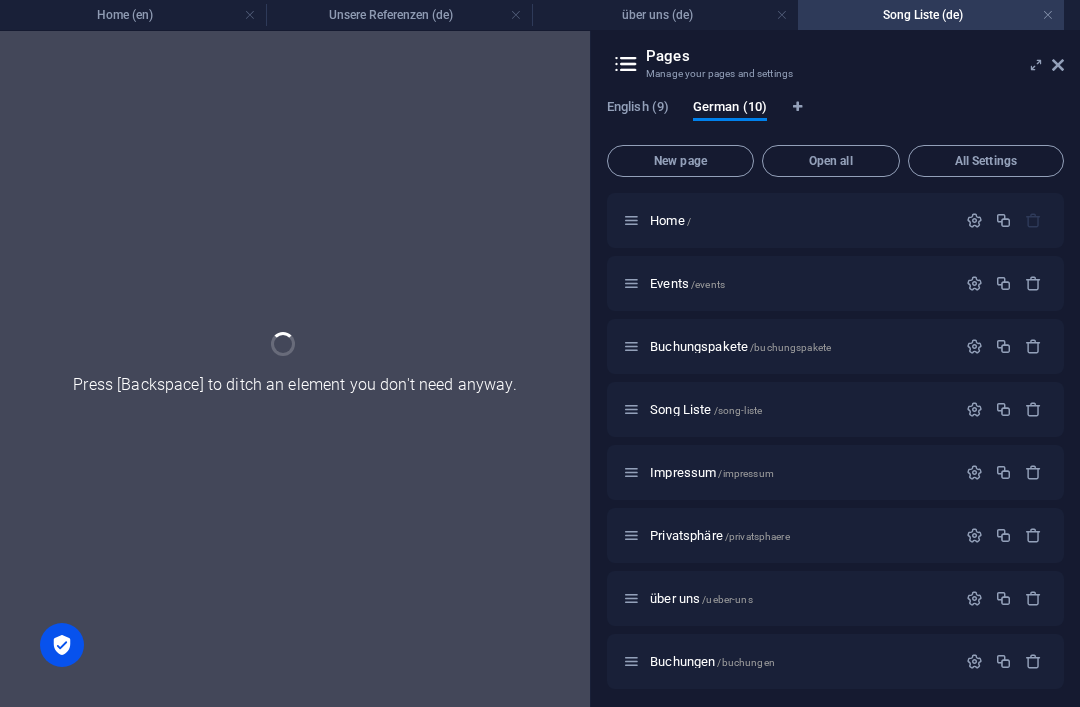 click at bounding box center (974, 409) 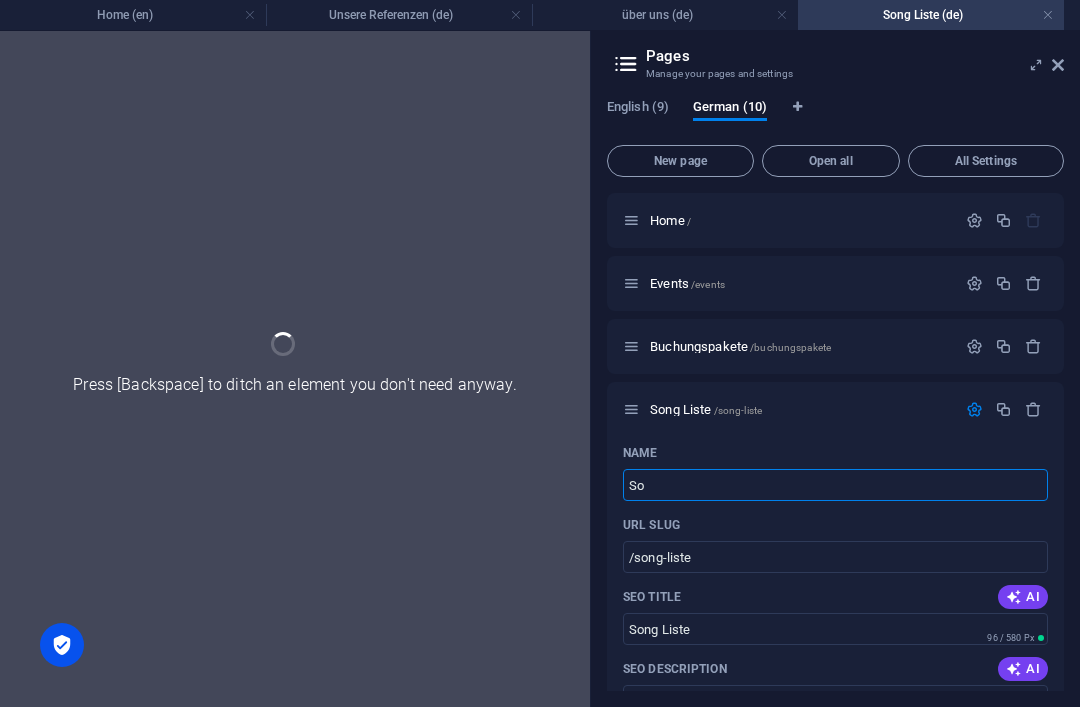 type on "S" 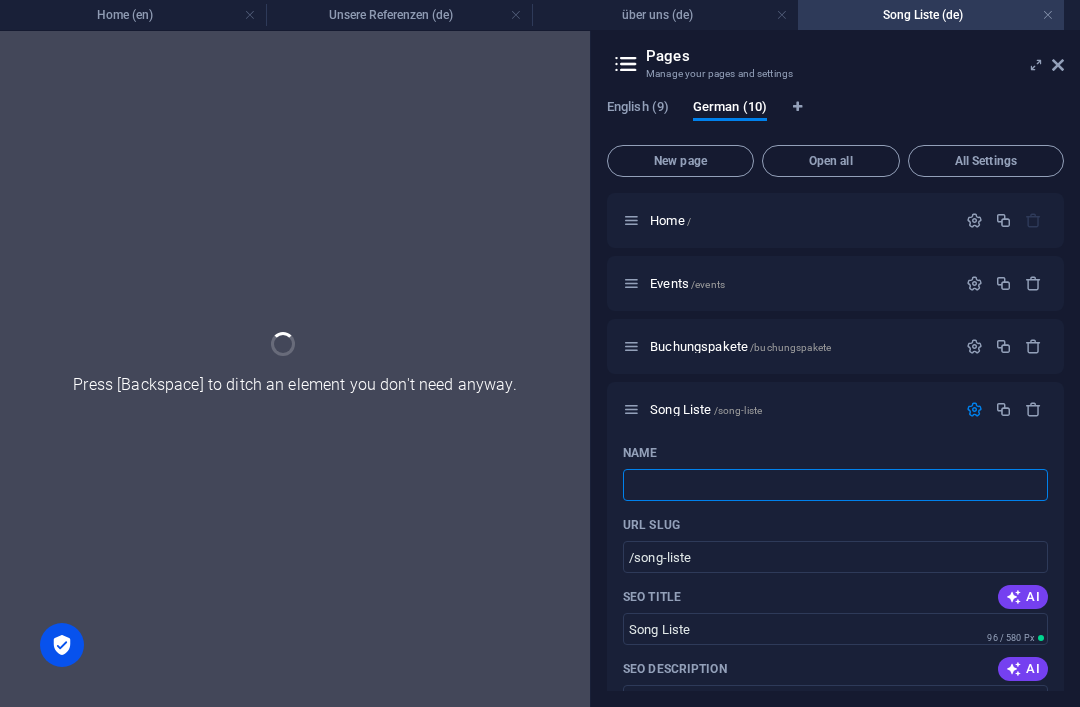 type 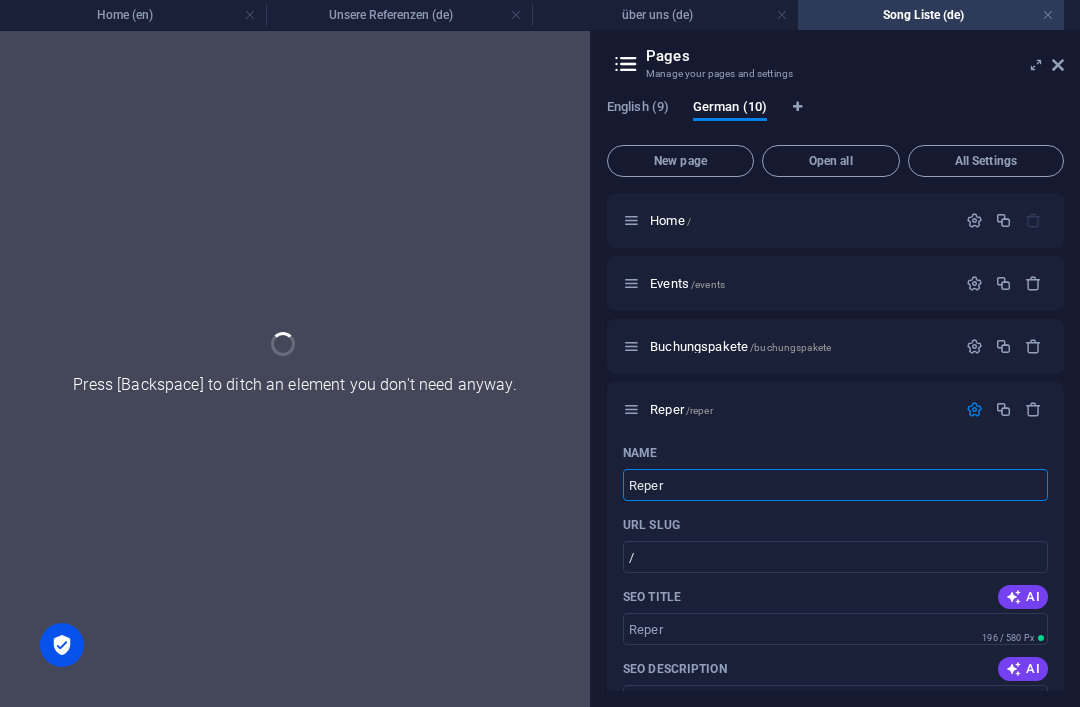 type on "Reper" 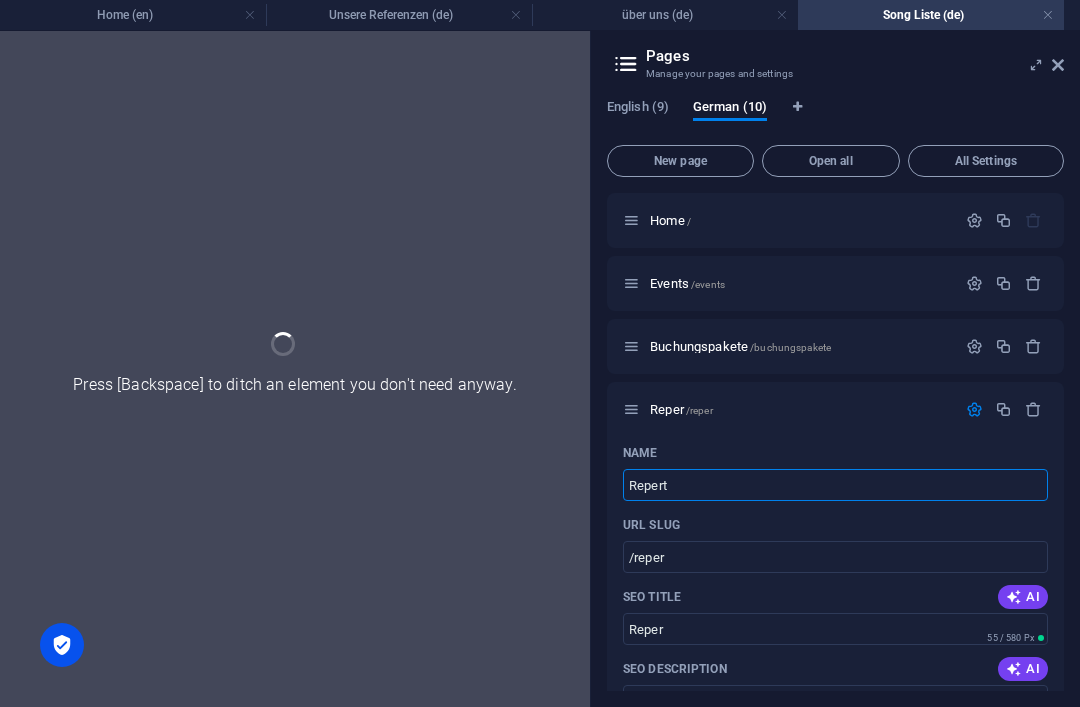 type on "Repert" 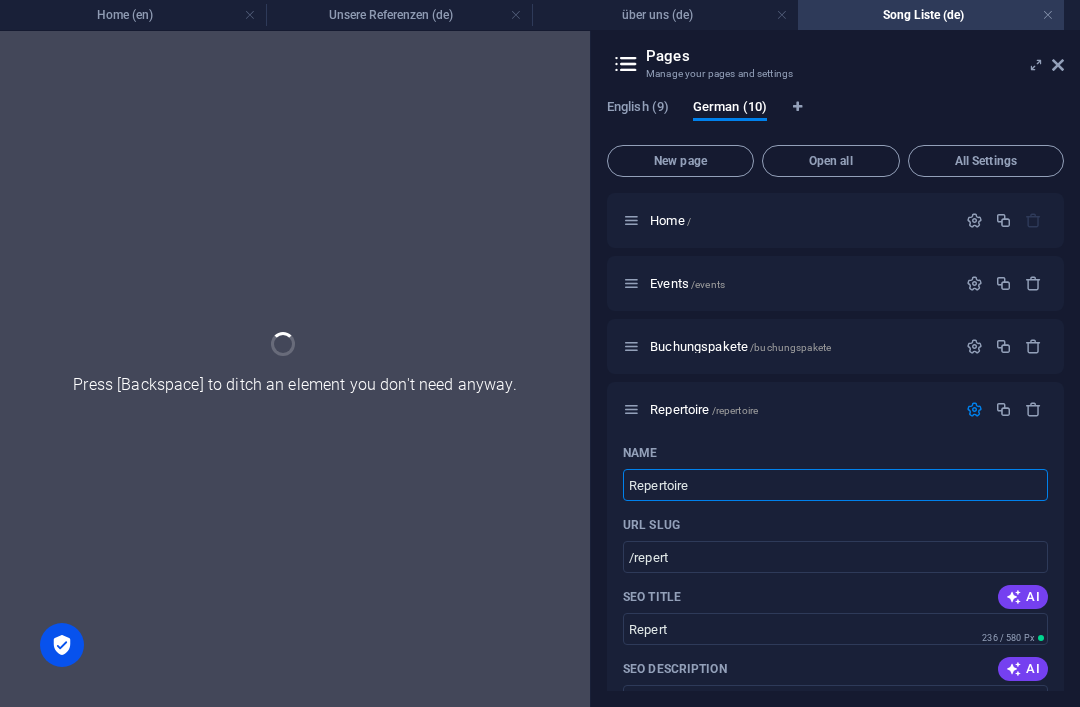 type on "Repertoire" 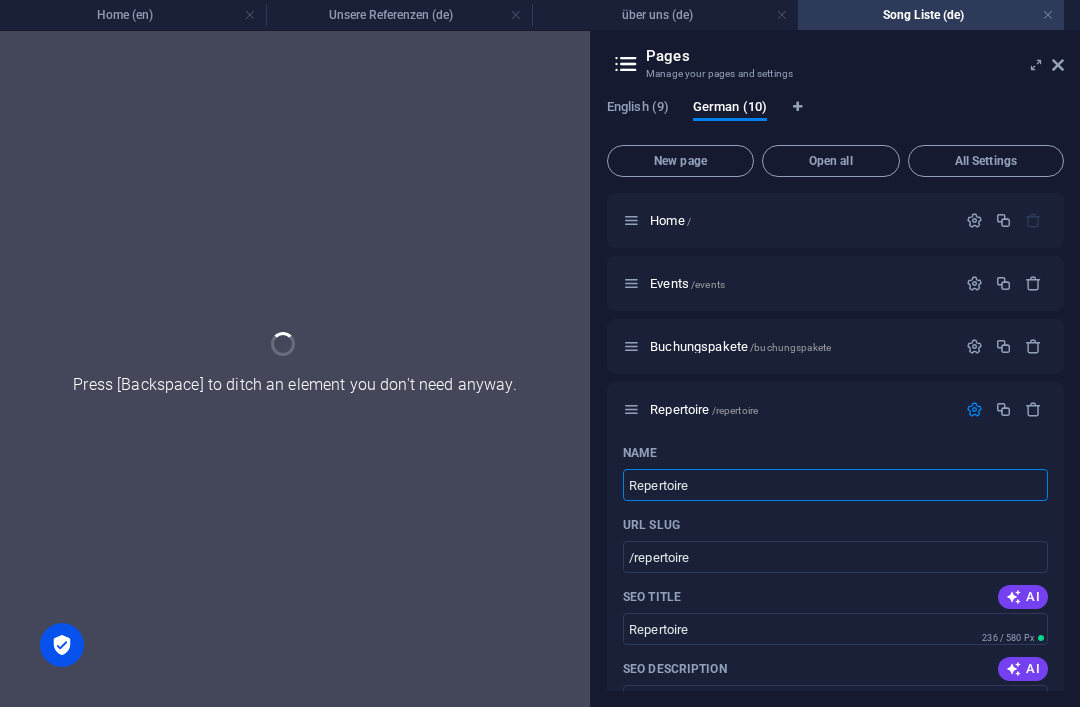 click on "Pages" at bounding box center (855, 56) 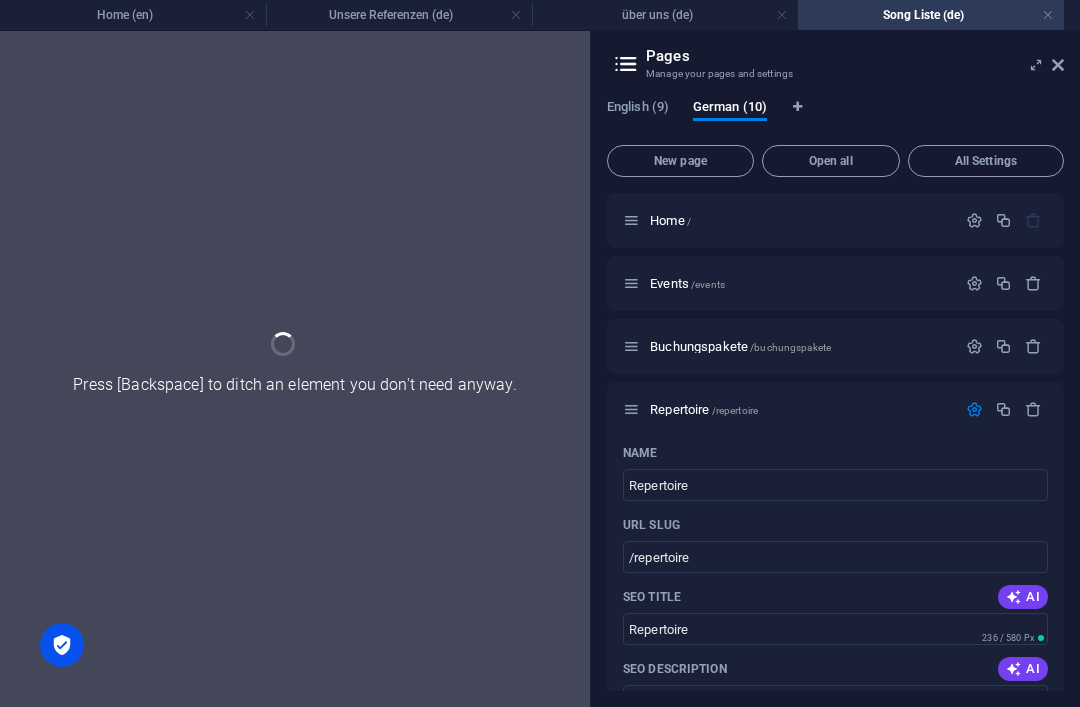 click at bounding box center (1058, 65) 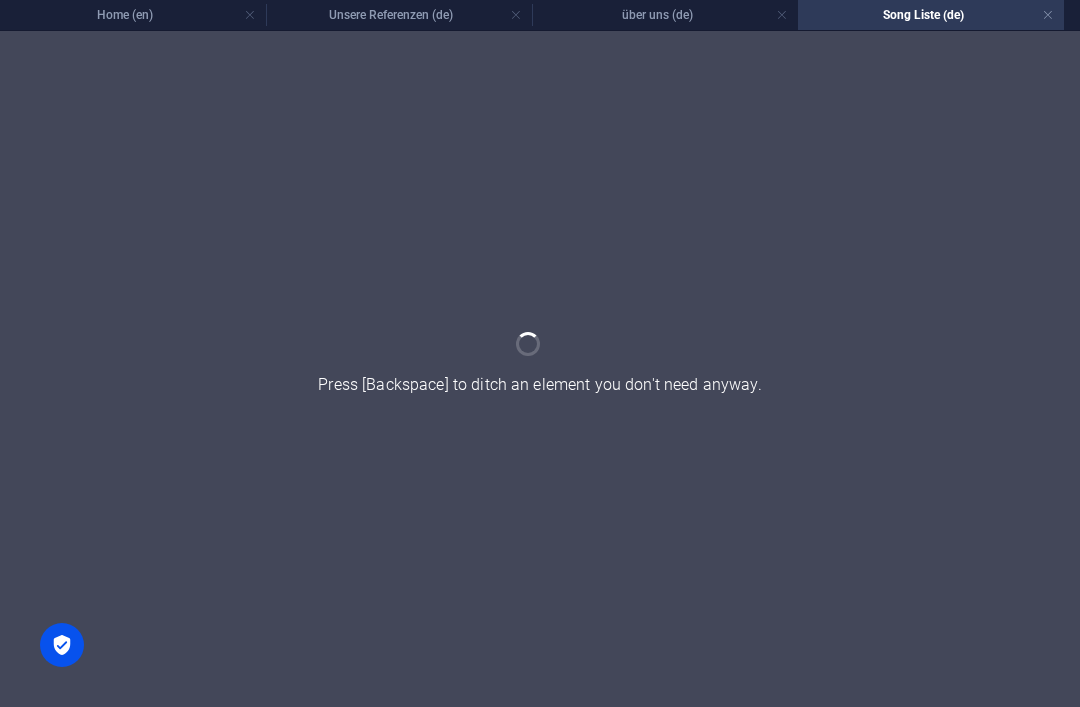 click on "Song Liste (de)" at bounding box center (931, 15) 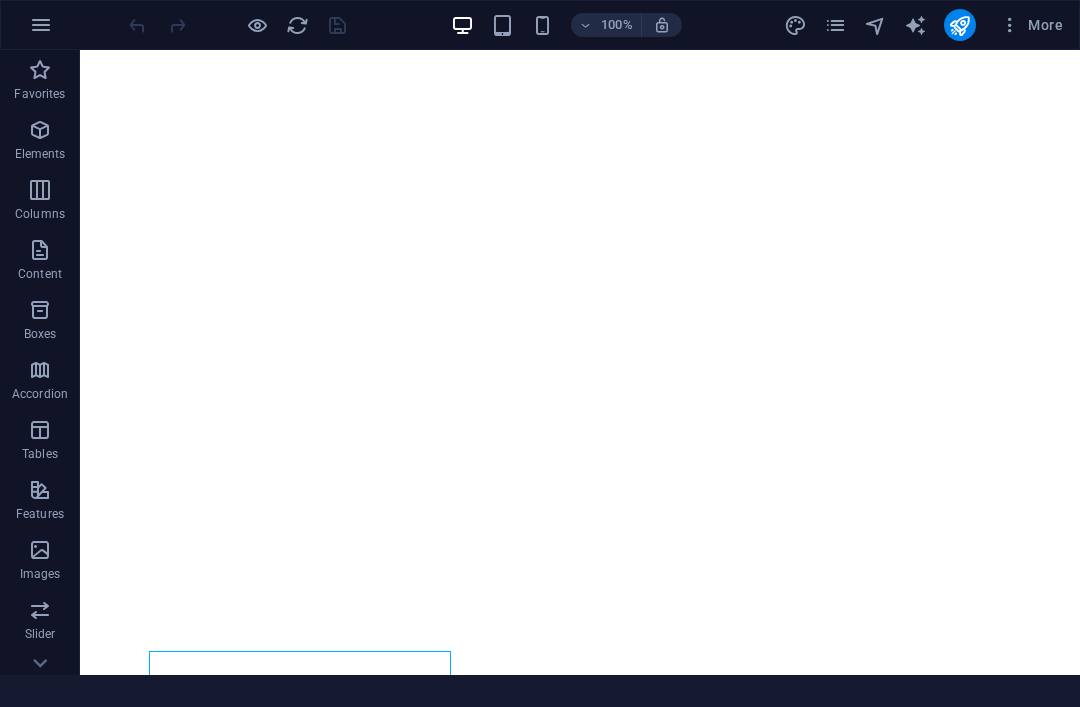 scroll, scrollTop: 0, scrollLeft: 0, axis: both 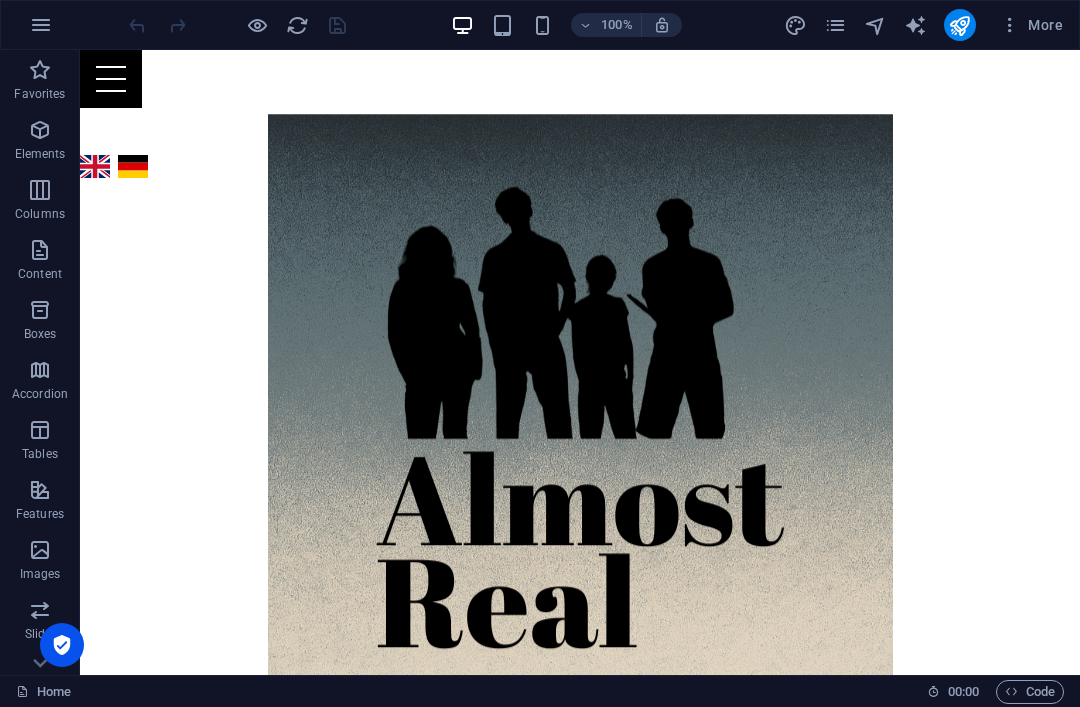 click at bounding box center [835, 25] 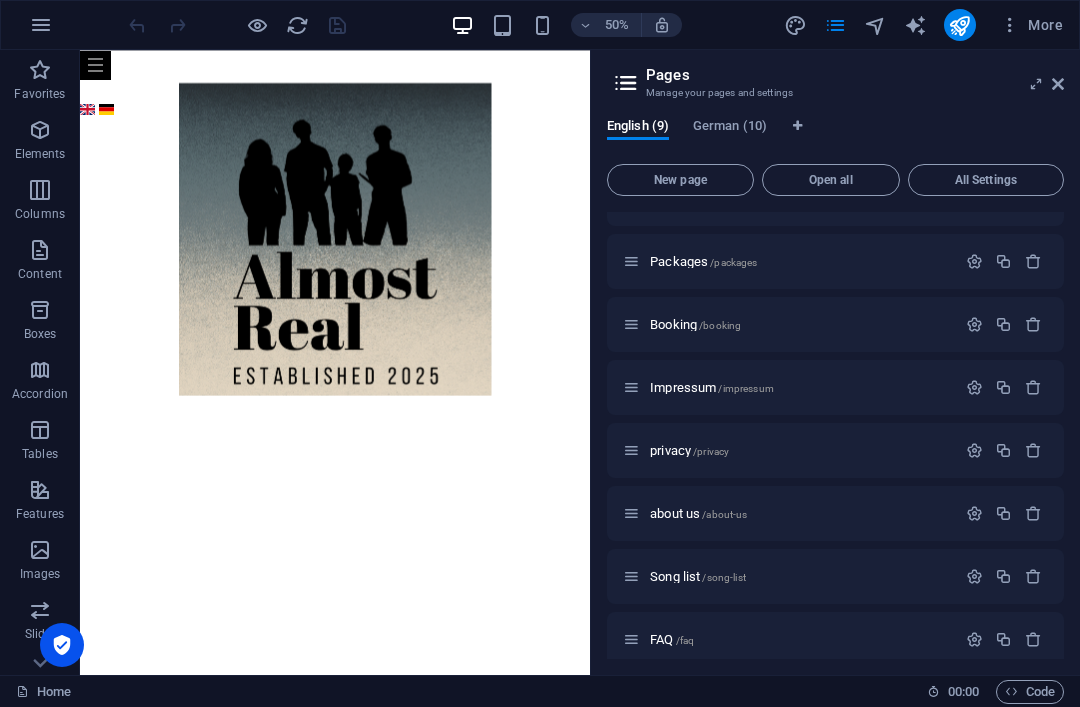 scroll, scrollTop: 101, scrollLeft: 0, axis: vertical 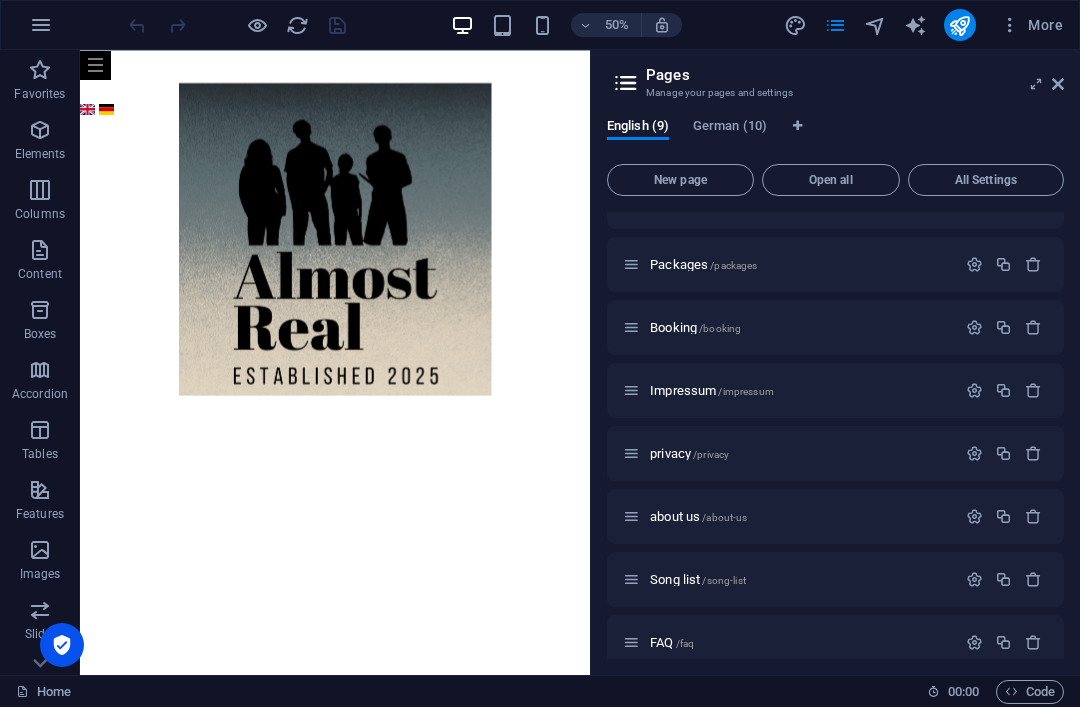 click on "English (9) German (10) New page Open all All Settings Home / Events /events Packages /packages Booking /booking Impressum /impressum privacy /privacy about us /about-us Song list /song-list FAQ /faq Unsere Referenzen /unsere-referenzen Translate" at bounding box center (835, 388) 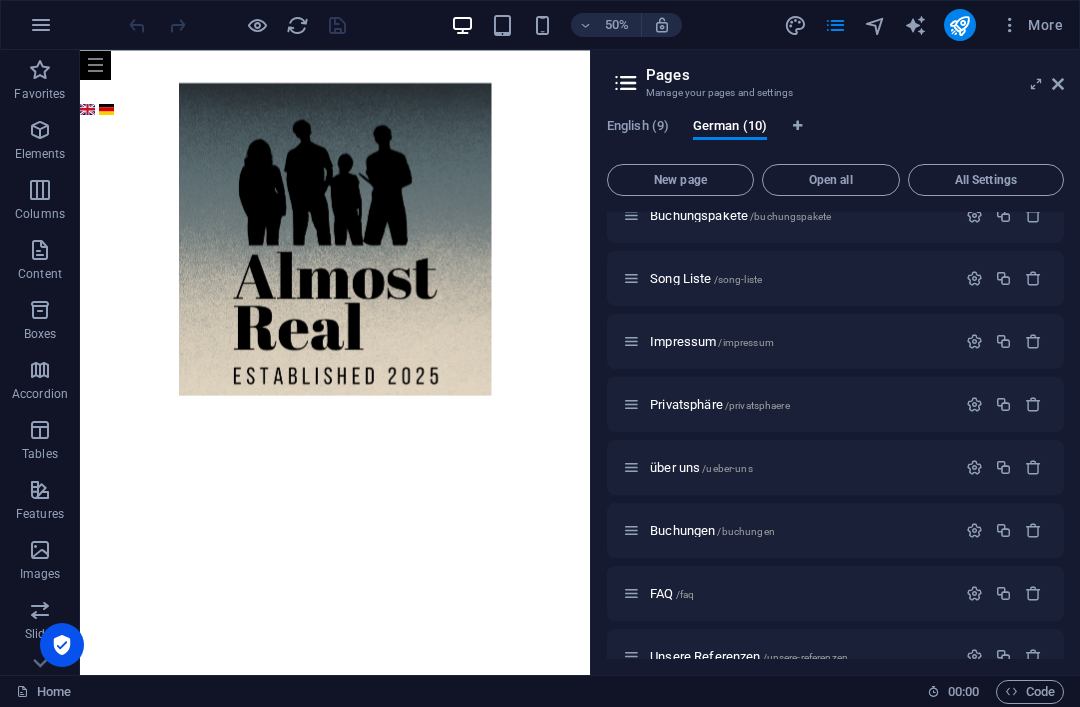 scroll, scrollTop: 152, scrollLeft: 0, axis: vertical 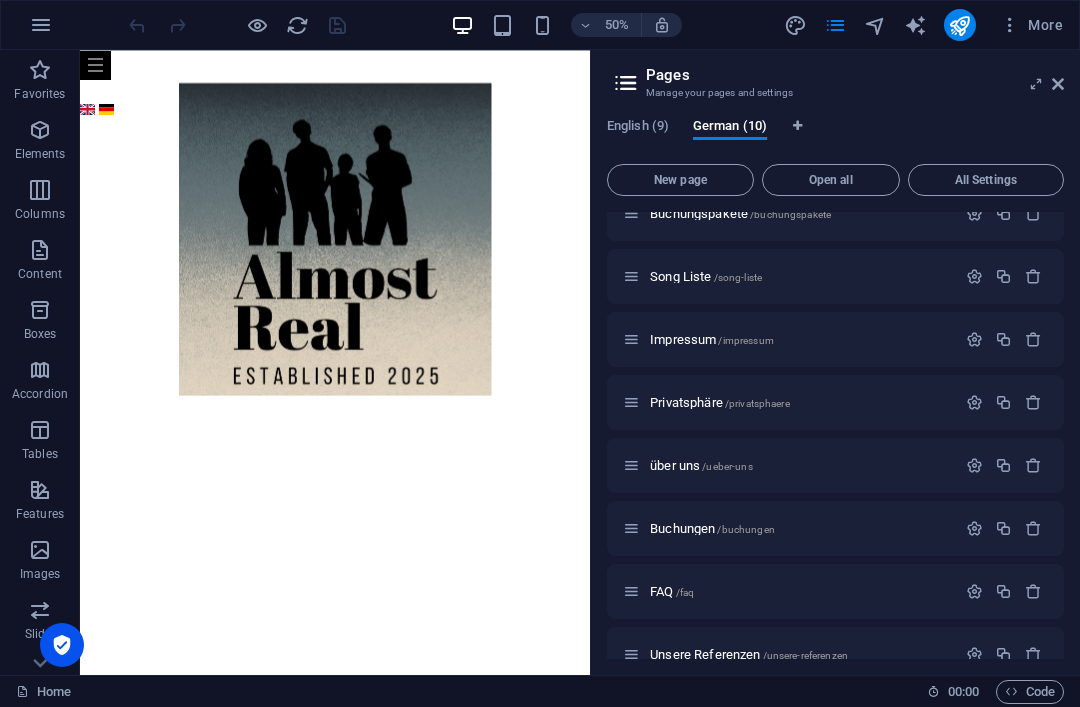 click on "Song Liste /song-liste" at bounding box center (706, 276) 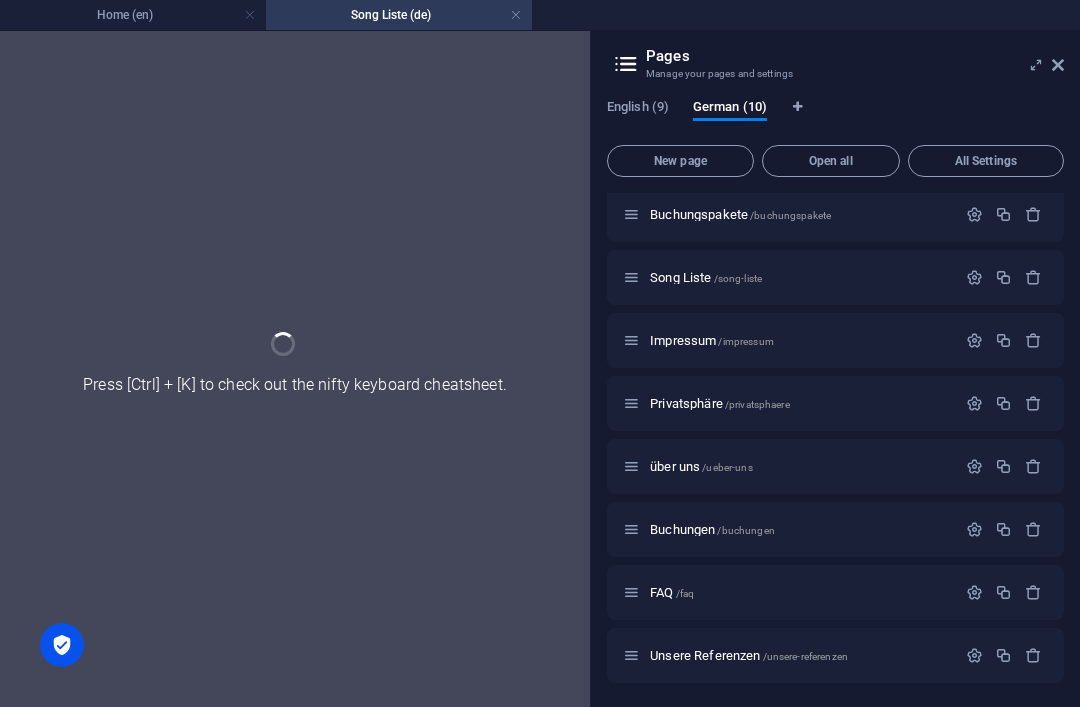 scroll, scrollTop: 132, scrollLeft: 0, axis: vertical 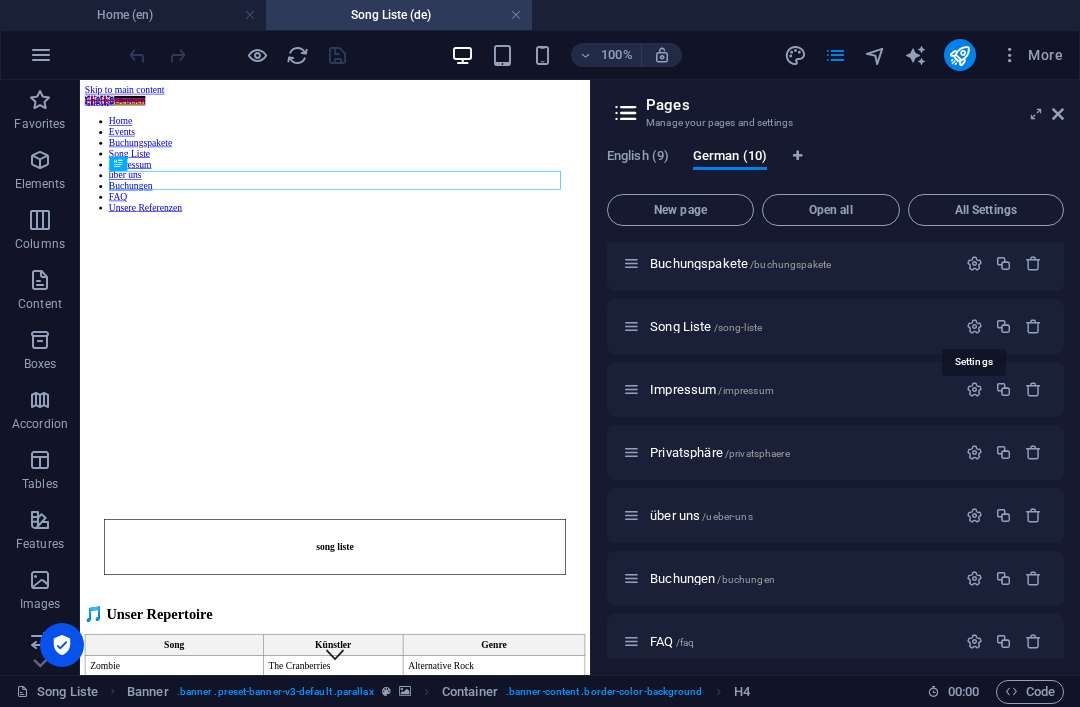 click at bounding box center [974, 326] 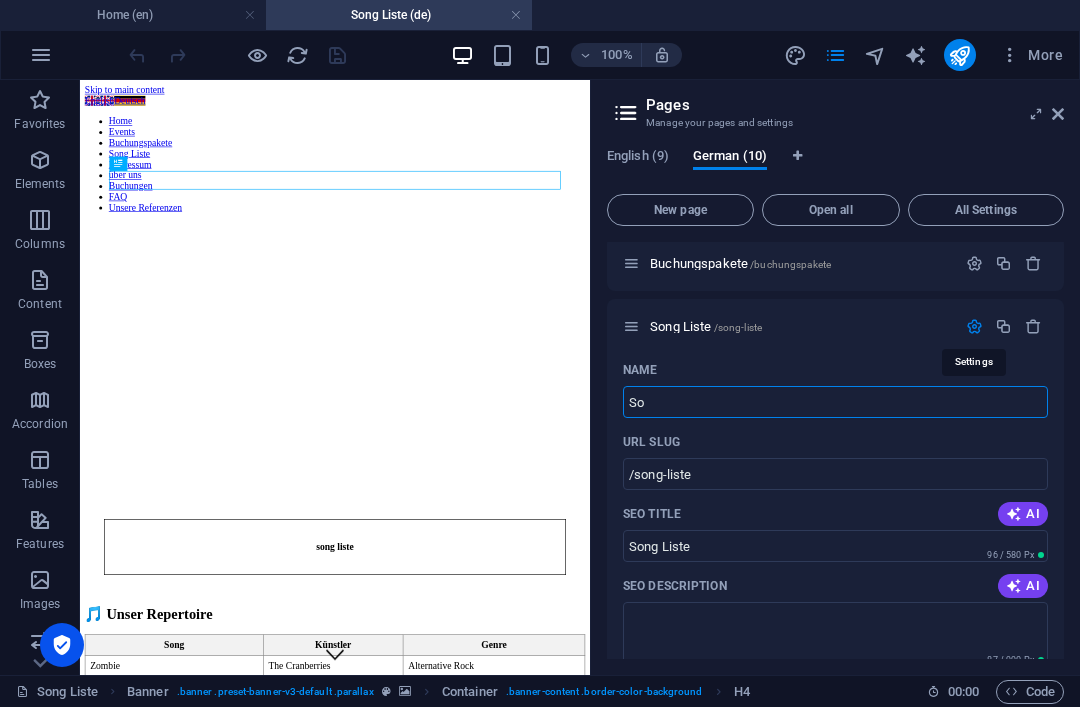 type on "S" 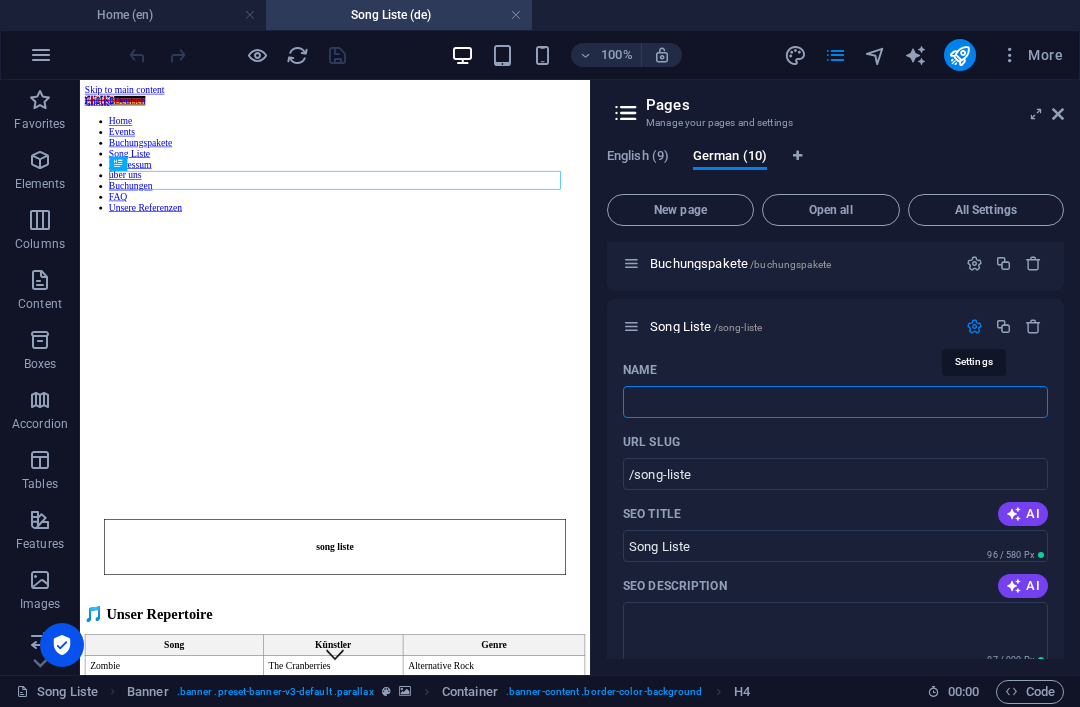 type 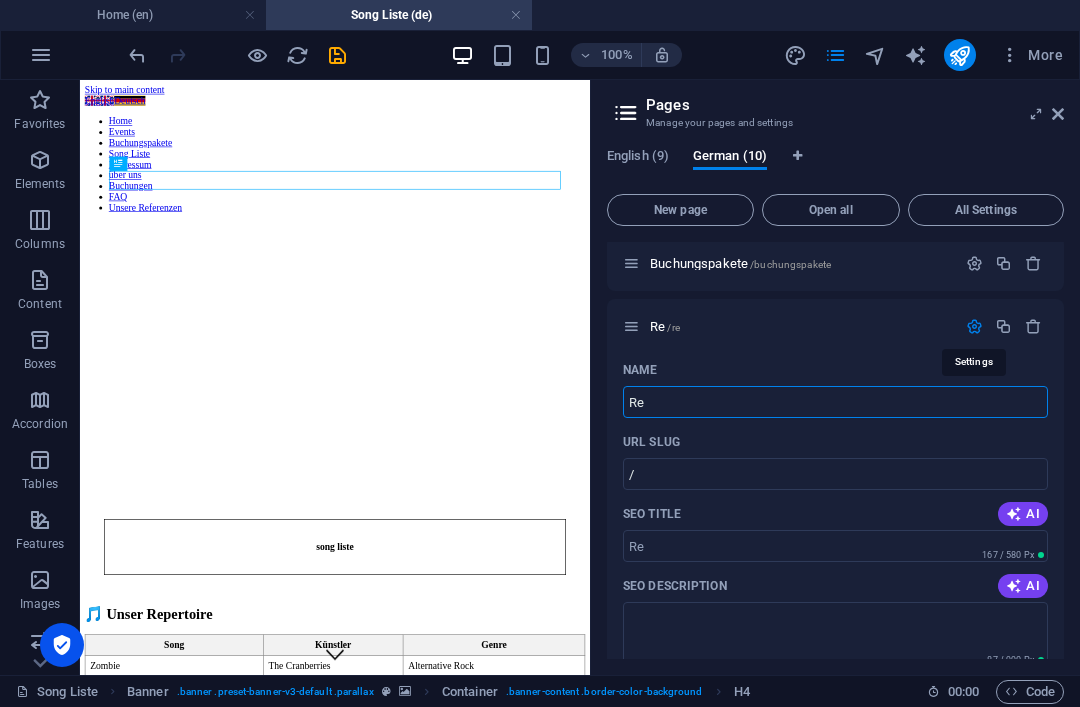type on "Re" 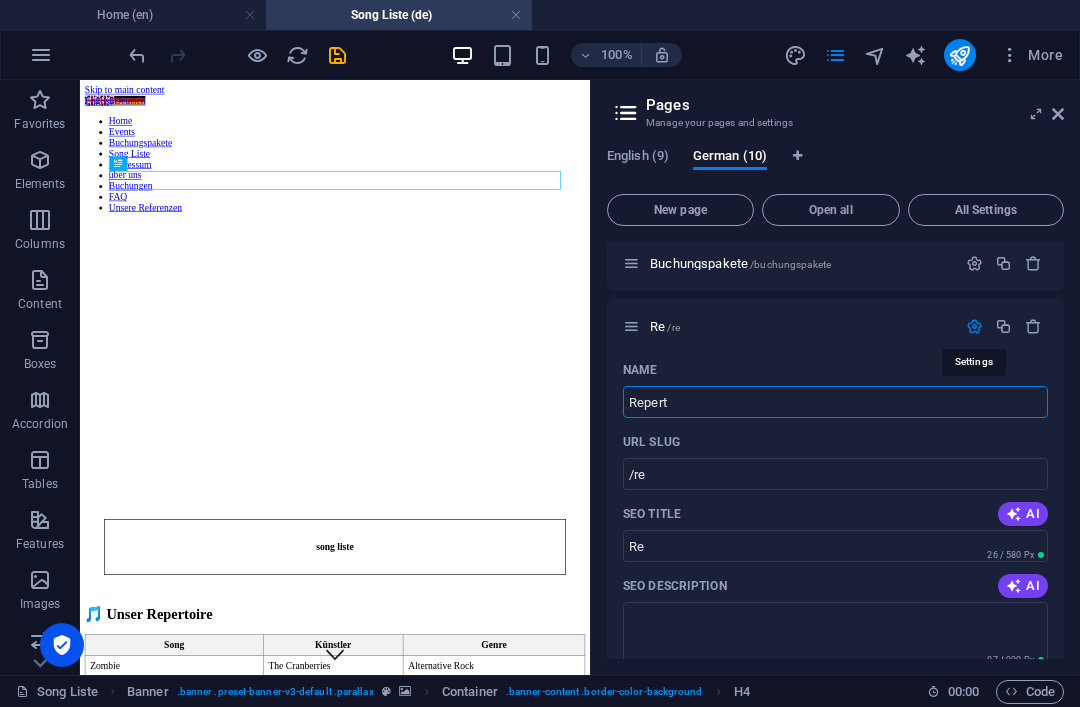 type on "Repert" 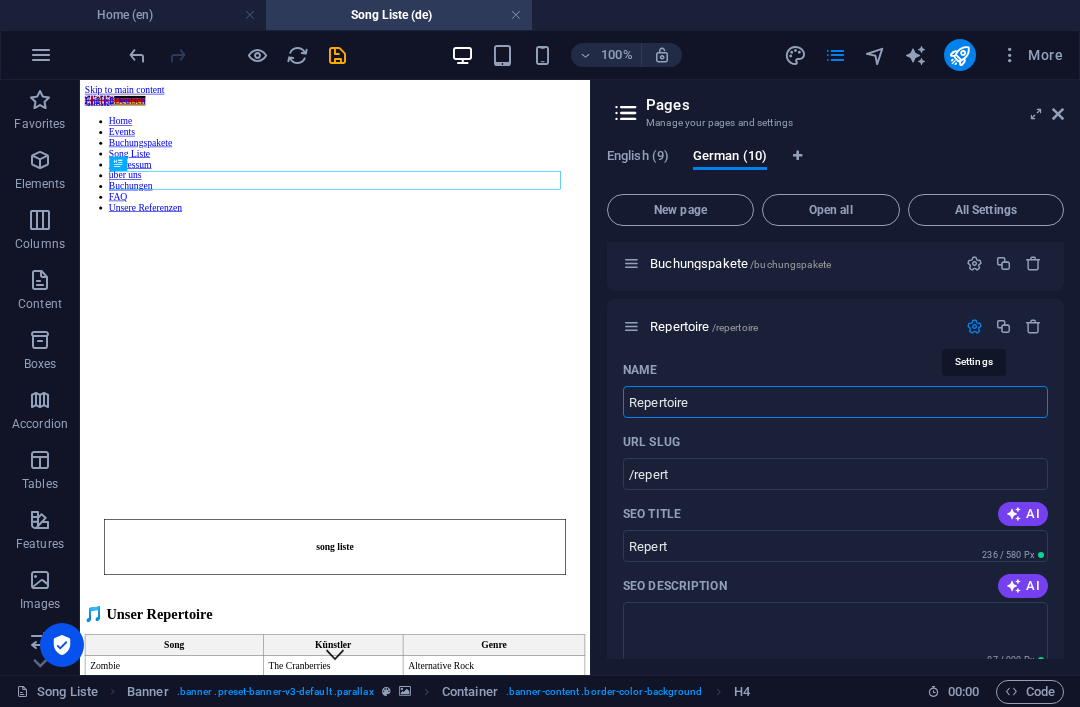 type on "Repertoire" 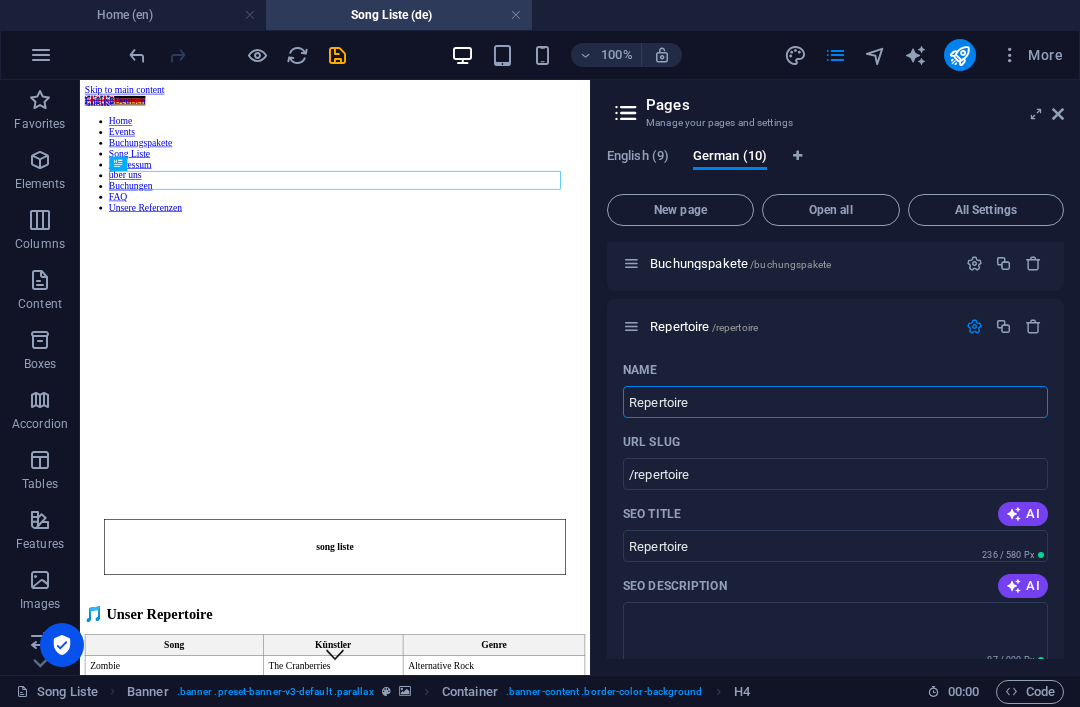 click at bounding box center [1036, 114] 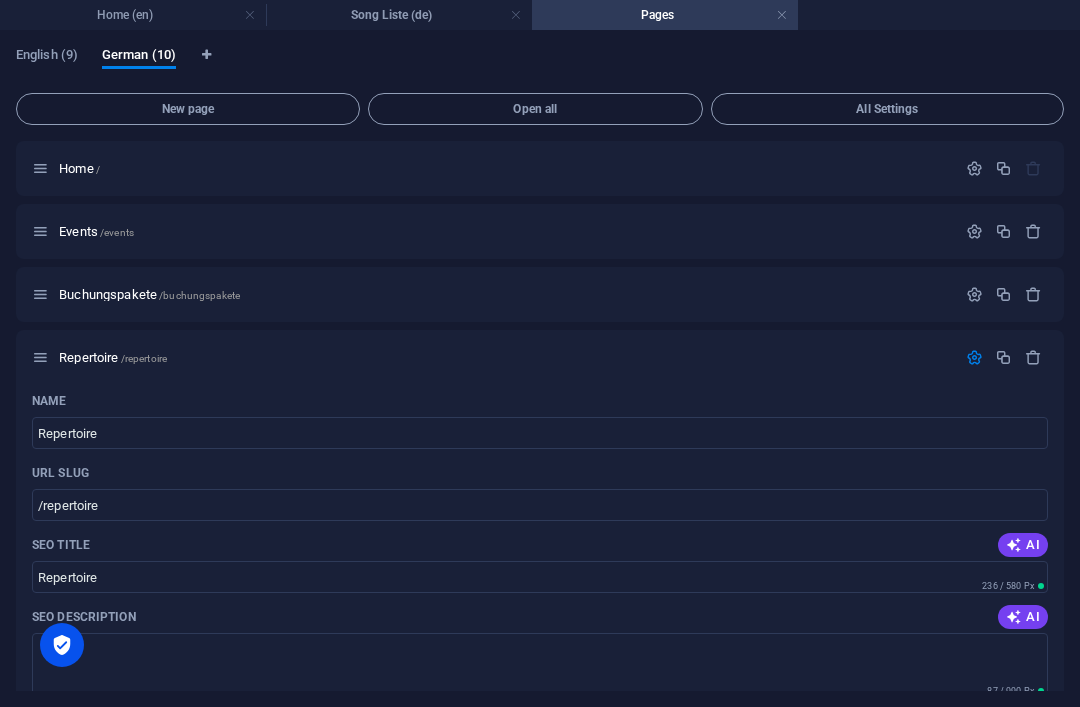 scroll, scrollTop: 0, scrollLeft: 0, axis: both 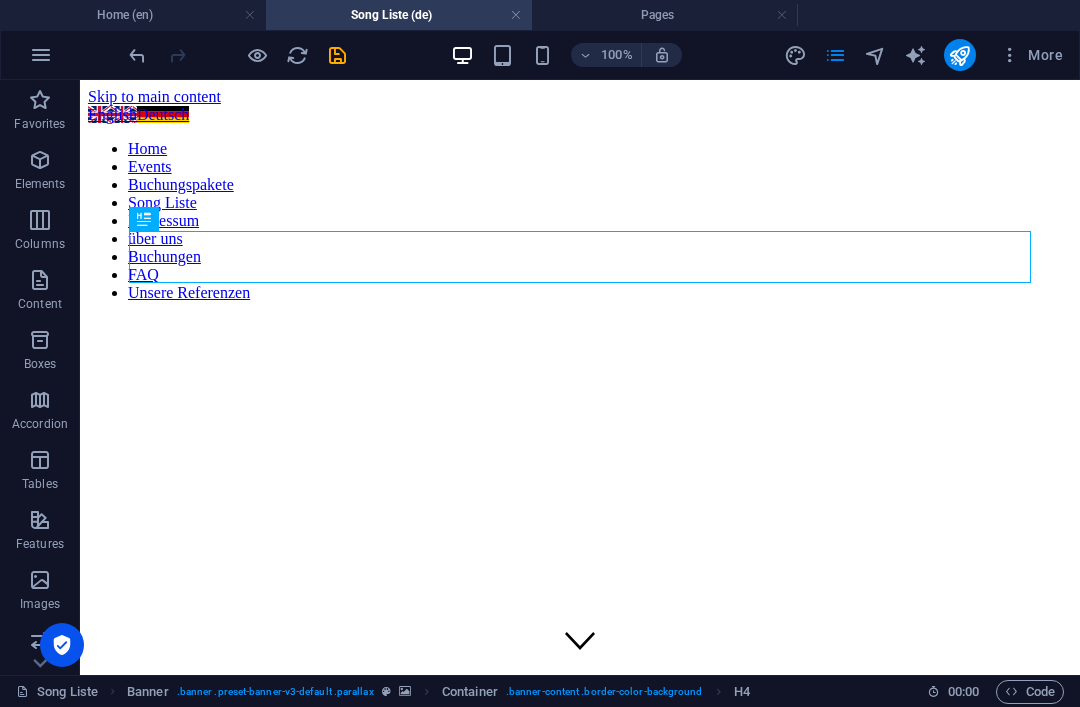 click on "Pages" at bounding box center (665, 15) 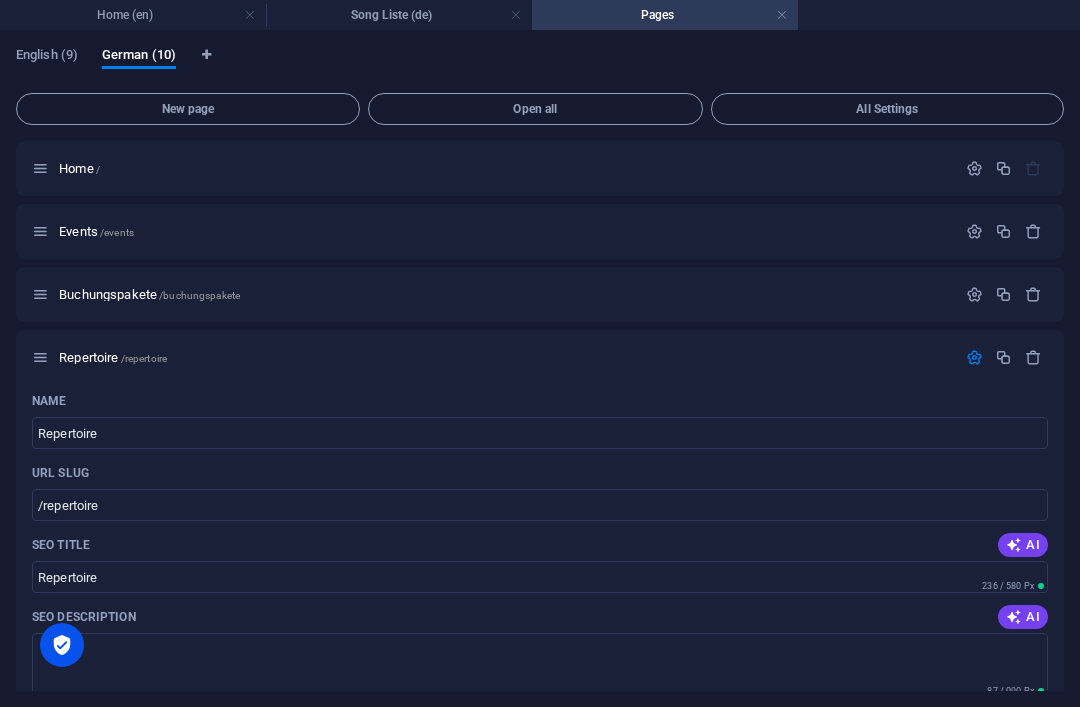 click on "Repertoire /repertoire" at bounding box center [113, 357] 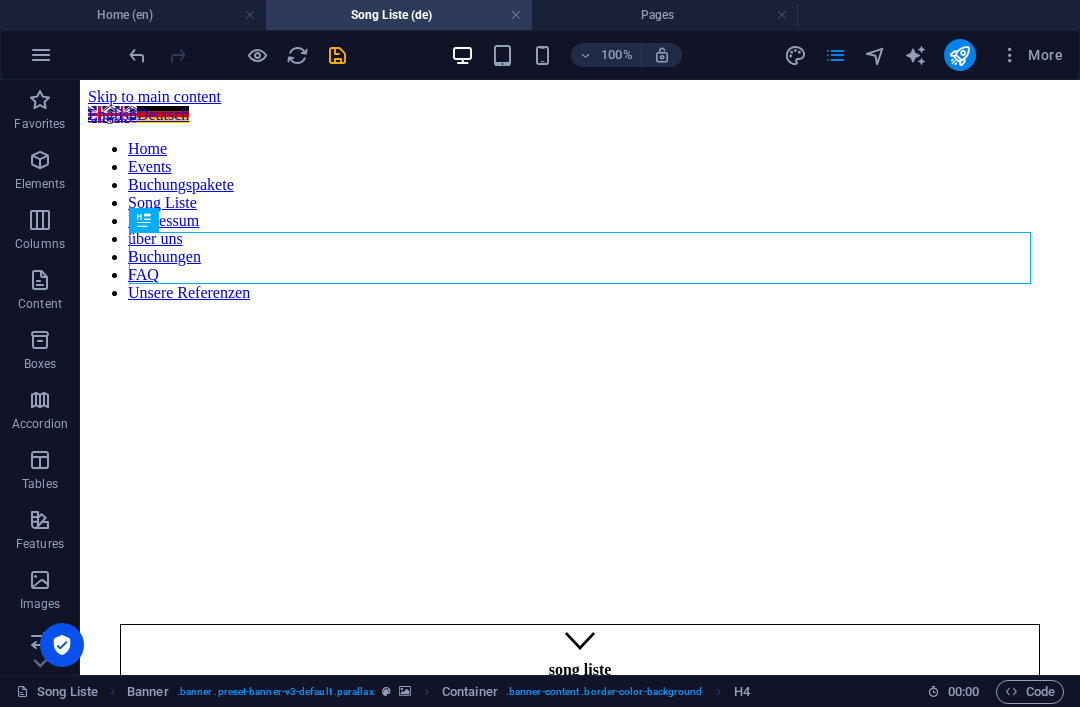 scroll, scrollTop: 0, scrollLeft: 0, axis: both 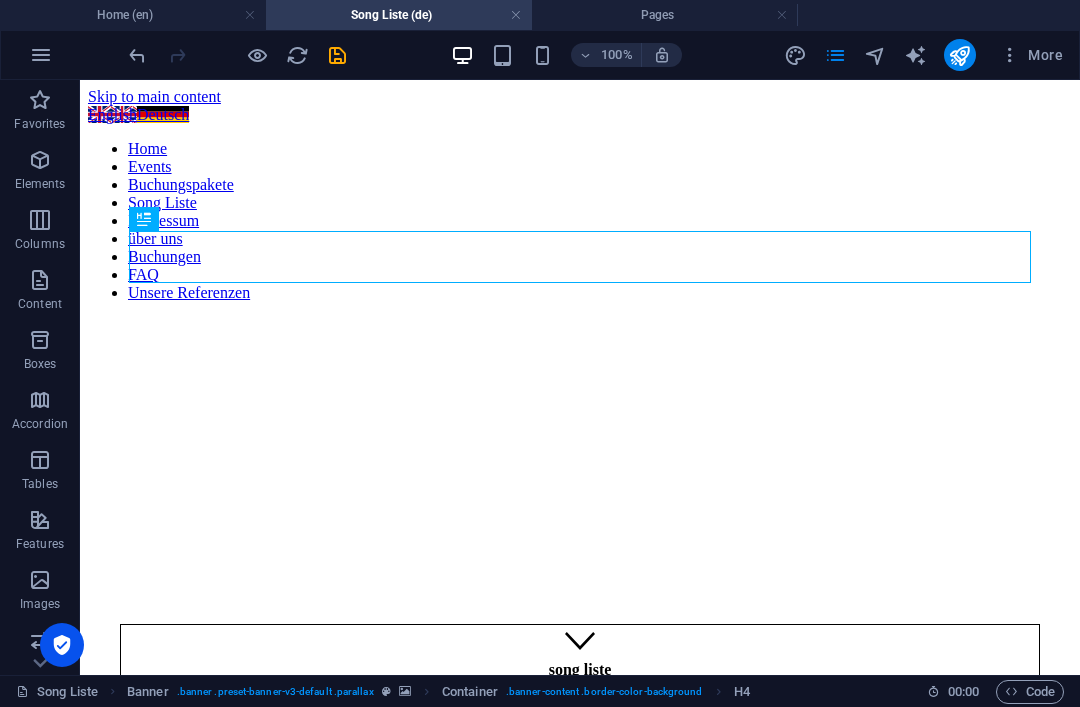 click on "song liste" at bounding box center [580, 670] 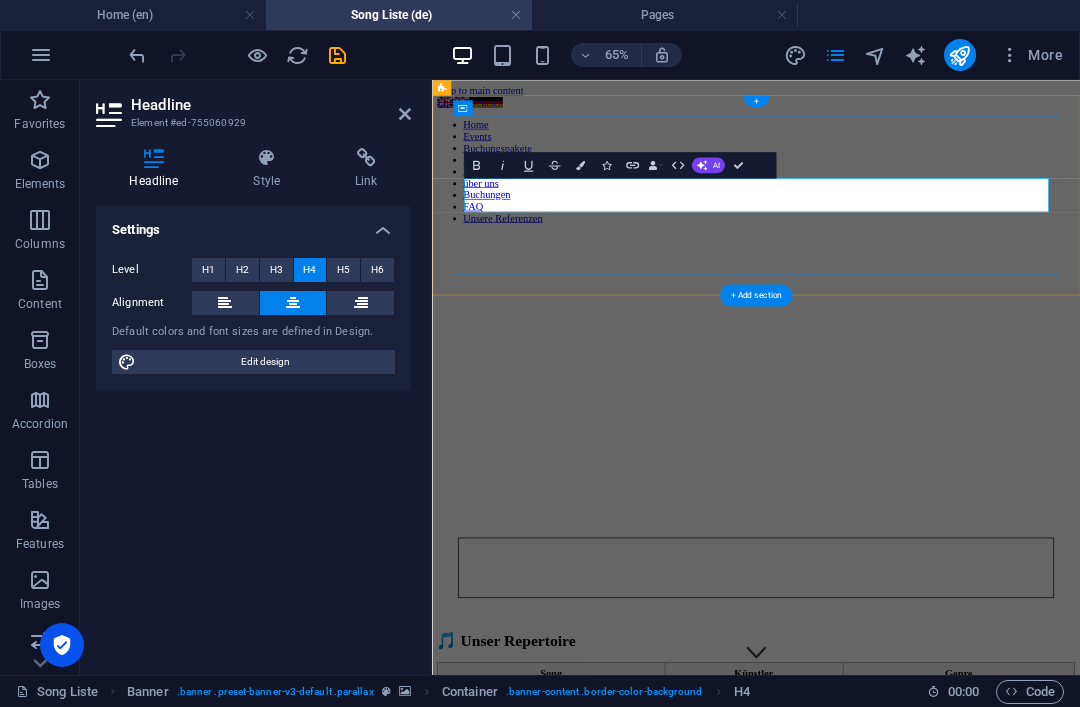 type 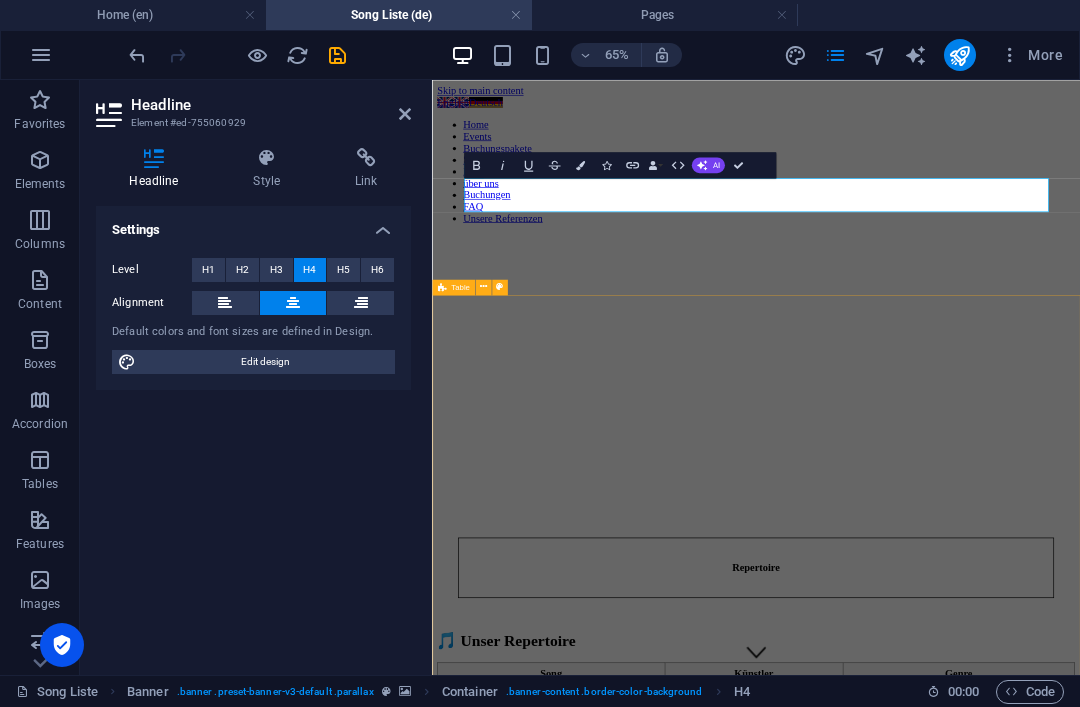 click on "🎵 Unser Repertoire
Song
Künstler
Genre
Zombie The Cranberries Alternative Rock
Under the Bridge Red Hot Chili Peppers Alternative Rock / Funk Rock
Can't Stop Red Hot Chili Peppers Funk Rock
Smells Like Teen Spirit Nirvana Grunge
I Wanna Be Yours Arctic Monkeys Indie Rock
Seven Nation Army The White Stripes Garage Rock
Just Like a Pill P!nk Pop Rock
Californication Red Hot Chili Peppers Alternative Rock
The Emptiness Machine Linkin Park Alternative Metal
In the End Linkin Park Nu Metal
All the Things She Said [PERSON_NAME] Pop Rock / Electronic
With or Without You U2 Rock / Soft Rock
Heavydirtysoul Twenty One Pilots Alternative Hip Hop / Rock
Stressed Out Twenty One Pilots Alternative / Indie Pop
Numb Linkin Park Nu Metal / Alternative Rock
Everlong Foo Fighters Alternative Rock
Do I Wanna Know? Arctic Monkeys Indie Rock
Thunderstruck AC/DC Hard Rock
It's My Life [PERSON_NAME] Rock / Pop Rock
Green Day" at bounding box center (930, 1320) 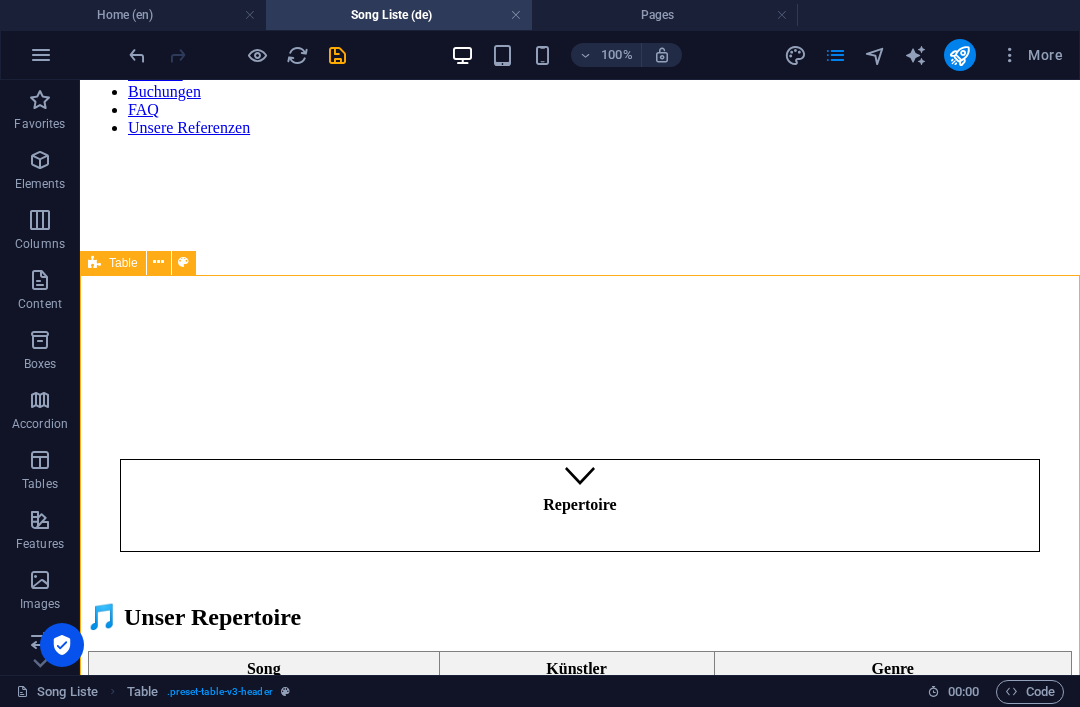 scroll, scrollTop: 168, scrollLeft: 0, axis: vertical 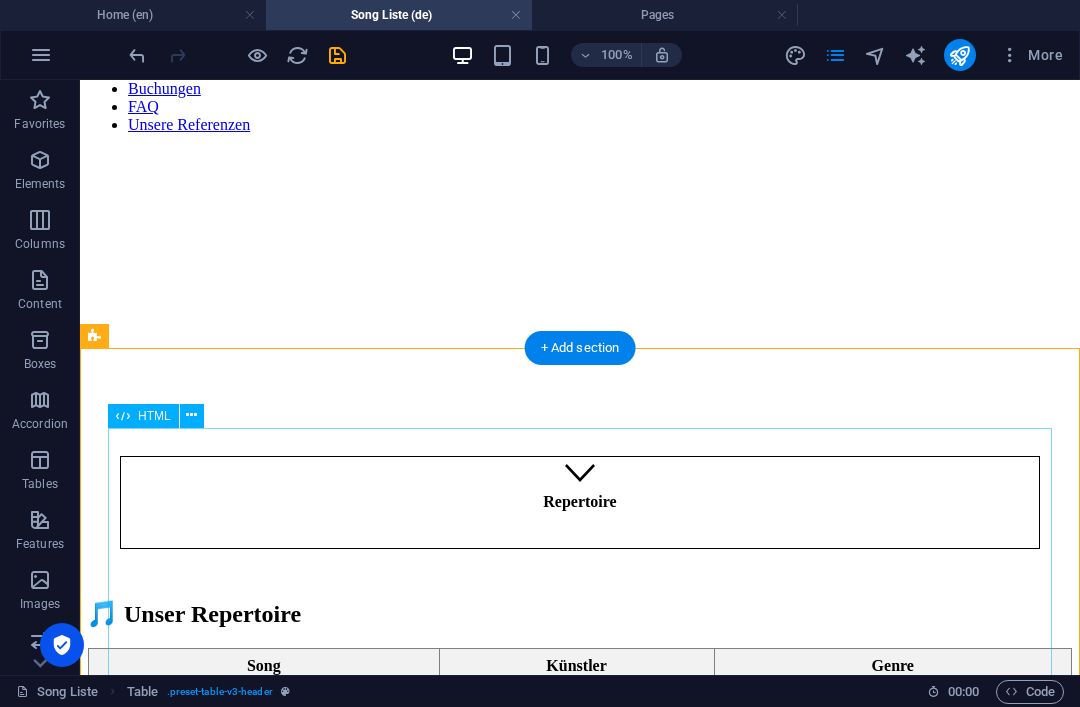 click on "🎵 Unser Repertoire
Song
Künstler
Genre
Zombie The Cranberries Alternative Rock
Under the Bridge Red Hot Chili Peppers Alternative Rock / Funk Rock
Can't Stop Red Hot Chili Peppers Funk Rock
Smells Like Teen Spirit Nirvana Grunge
I Wanna Be Yours Arctic Monkeys Indie Rock
Seven Nation Army The White Stripes Garage Rock
Just Like a Pill P!nk Pop Rock
Californication Red Hot Chili Peppers Alternative Rock
The Emptiness Machine Linkin Park Alternative Metal
In the End Linkin Park Nu Metal
All the Things She Said [PERSON_NAME] Pop Rock / Electronic
With or Without You U2 Rock / Soft Rock
Heavydirtysoul Twenty One Pilots Alternative Hip Hop / Rock
Stressed Out Twenty One Pilots Alternative / Indie Pop
Numb Linkin Park Nu Metal / Alternative Rock
Everlong Foo Fighters Alternative Rock
Do I Wanna Know? Arctic Monkeys Indie Rock
Thunderstruck AC/DC Hard Rock
It's My Life [PERSON_NAME] Rock / Pop Rock
Green Day" at bounding box center [580, 992] 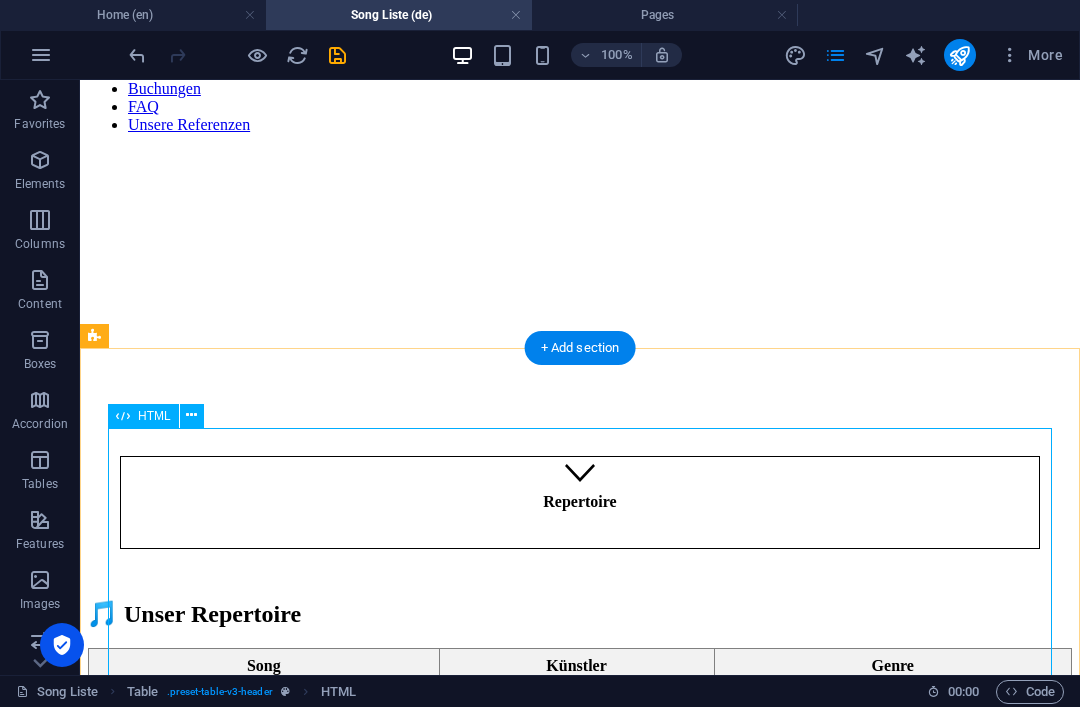 click at bounding box center [191, 415] 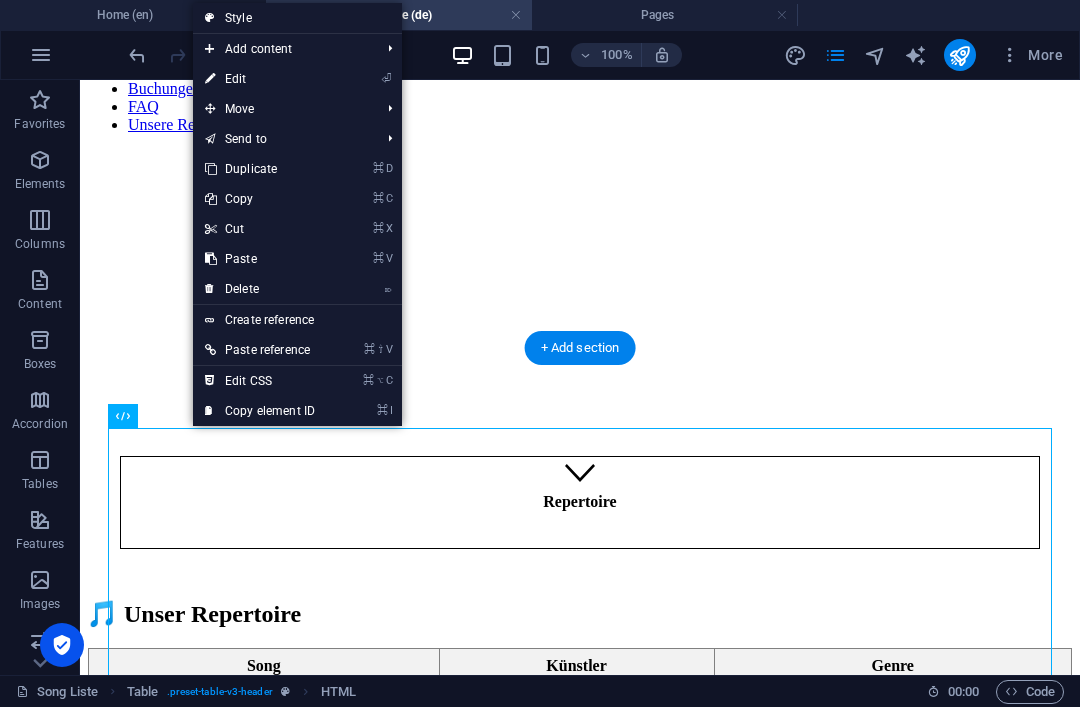 click on "⏎  Edit" at bounding box center [260, 79] 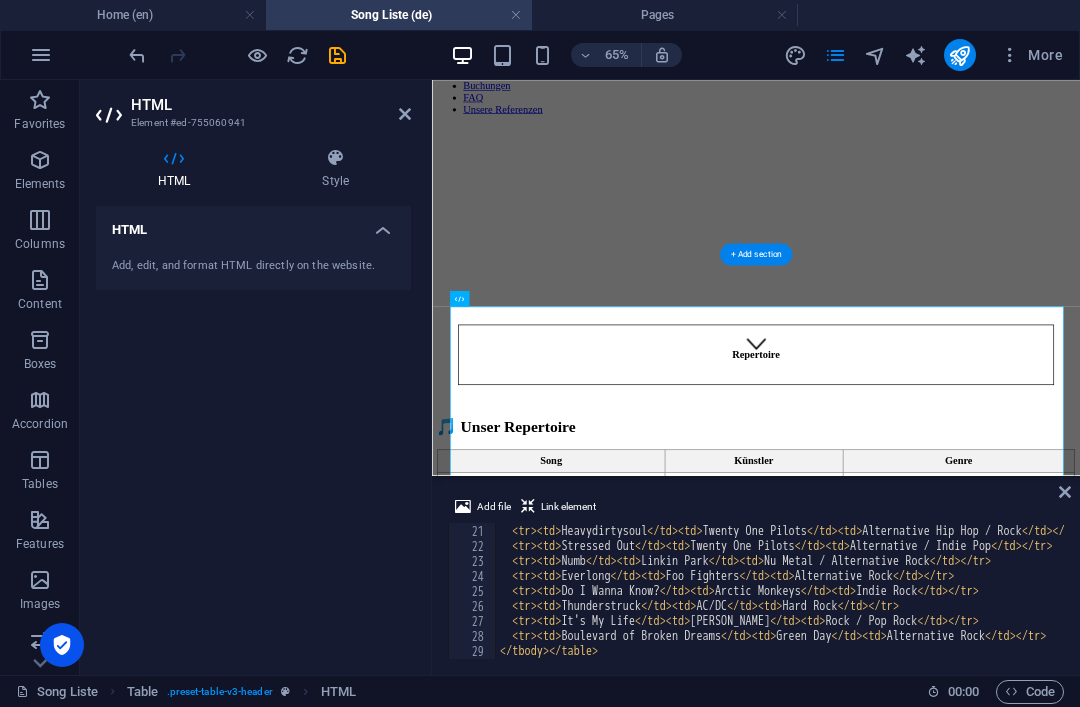 scroll, scrollTop: 299, scrollLeft: 0, axis: vertical 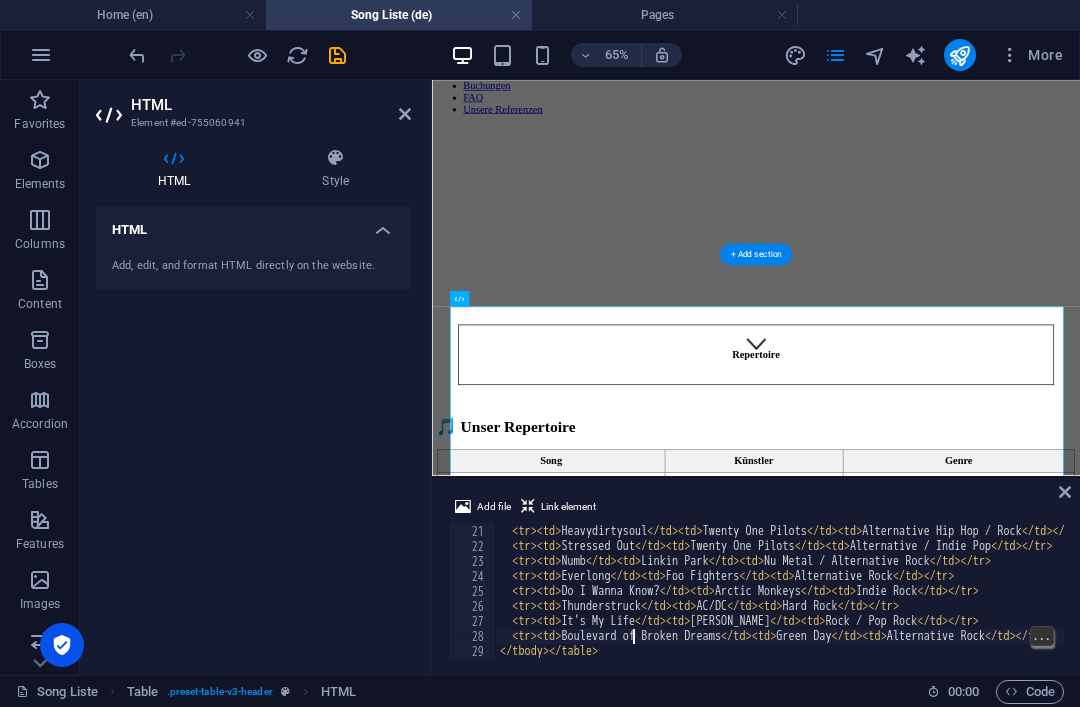 click on "Add file Link element <tr><td>Boulevard of Broken Dreams</td><td>Green Day</td><td>Alternative Rock</td></tr> 20 21 22 23 24 25 26 27 28 29    < tr > < td > With or Without You </ td > < td > U2 </ td > < td > Rock / Soft Rock </ td > </ tr >    < tr > < td > Heavydirtysoul </ td > < td > Twenty One Pilots </ td > < td > Alternative Hip Hop / Rock </ td > </ tr >    < tr > < td > Stressed Out </ td > < td > Twenty One Pilots </ td > < td > Alternative / Indie Pop </ td > </ tr >    < tr > < td > Numb </ td > < td > Linkin Park </ td > < td > Nu Metal / Alternative Rock </ td > </ tr >    < tr > < td > Everlong </ td > < td > Foo Fighters </ td > < td > Alternative Rock </ td > </ tr >    < tr > < td > Do I Wanna Know? </ td > < td > Arctic Monkeys </ td > < td > Indie Rock </ td > </ tr >    < tr > < td > Thunderstruck </ td > < td > AC/DC </ td > < td > Hard Rock </ td > </ tr >    < tr > < td > It's My Life </ td > < td > [PERSON_NAME] </ td > < td > Rock / Pop Rock </ td > </ tr >    < tr > < td > </ td > < td" at bounding box center (756, 577) 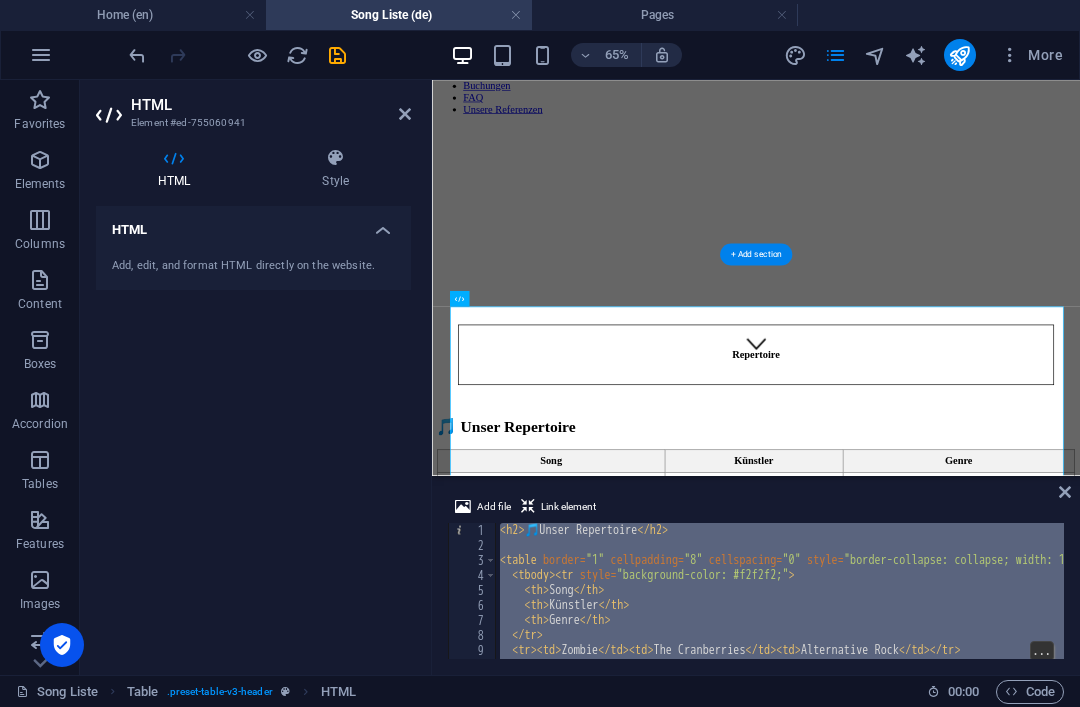 scroll, scrollTop: 0, scrollLeft: 0, axis: both 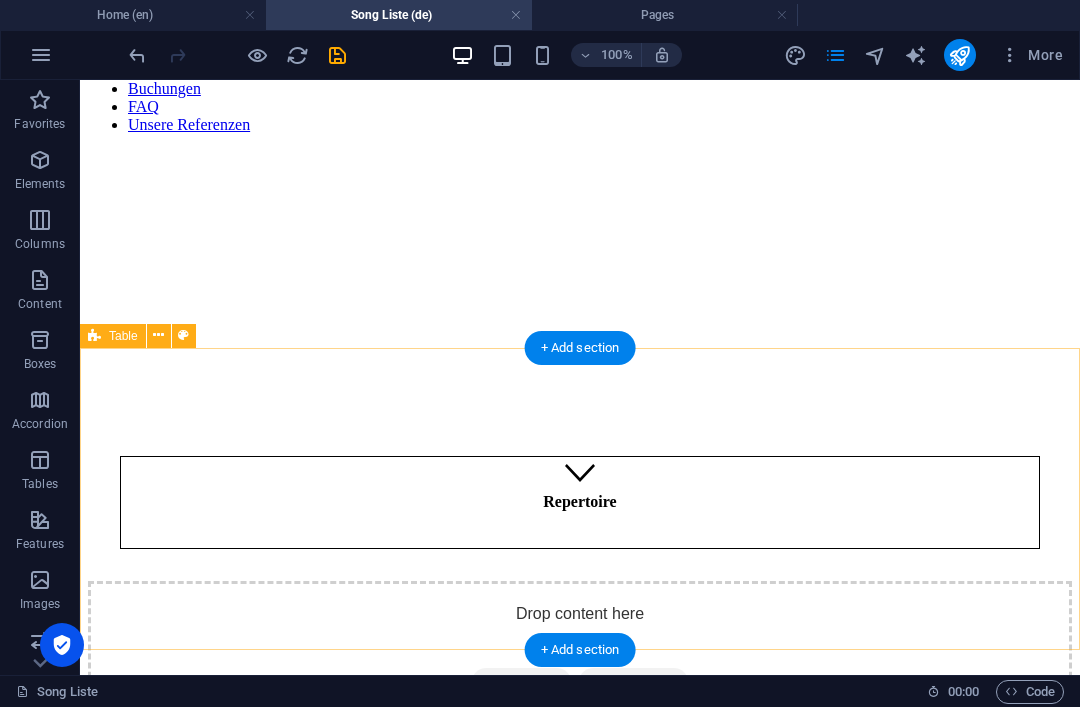 click on "Add elements" at bounding box center (521, 682) 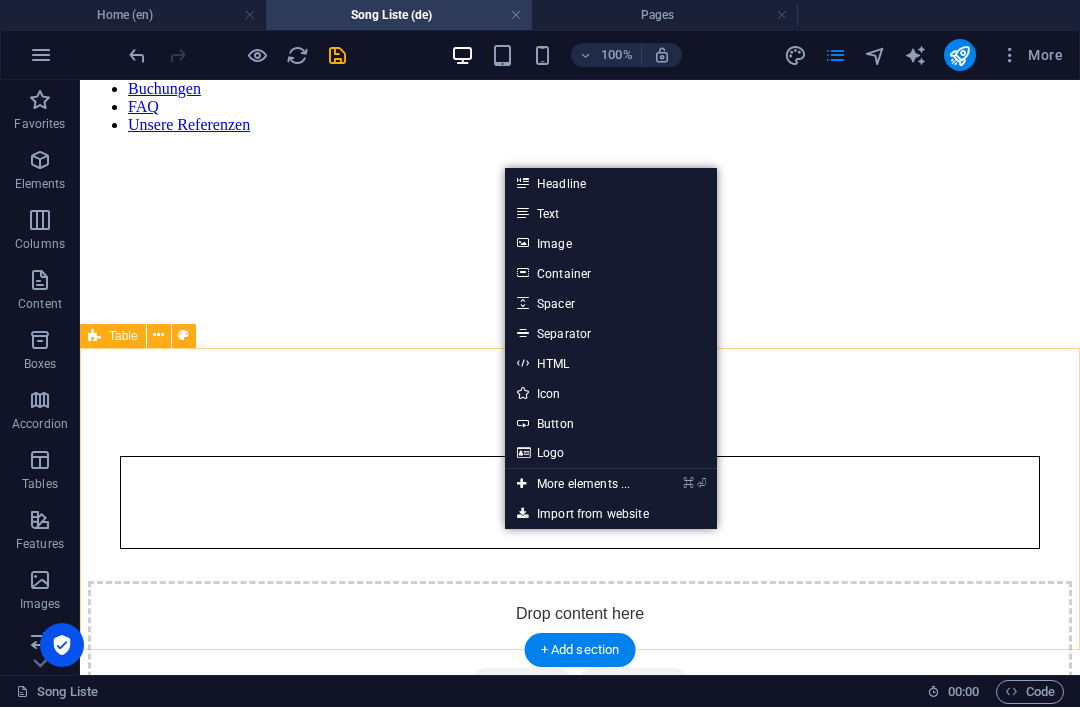 click on "HTML" at bounding box center [611, 363] 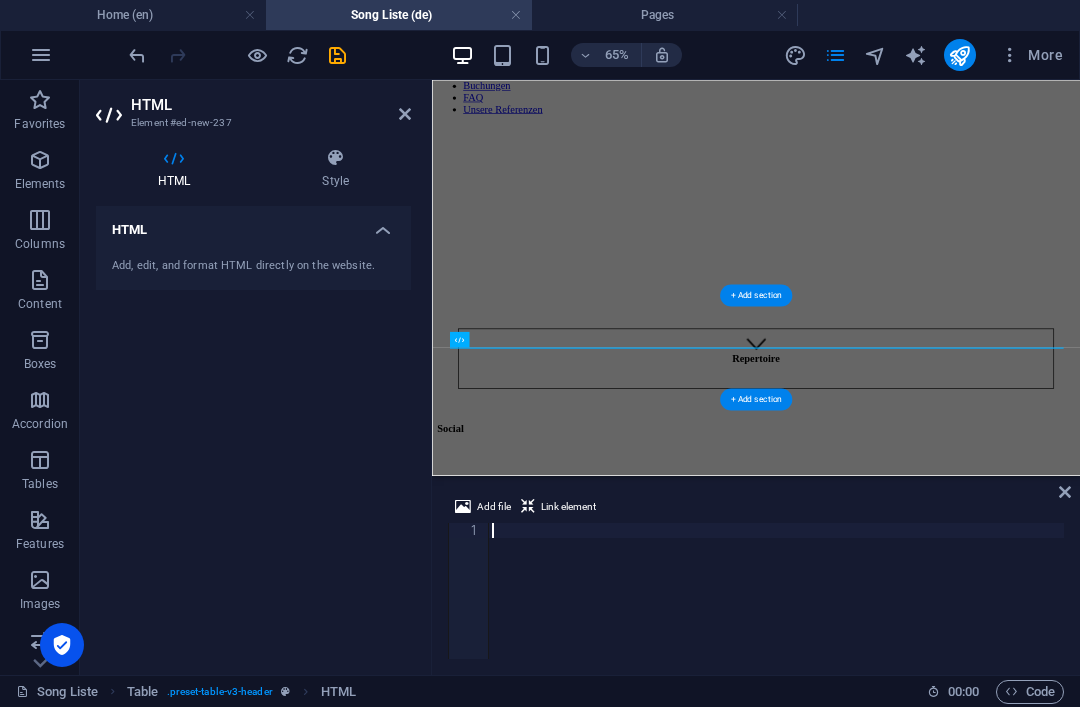 scroll, scrollTop: 0, scrollLeft: 0, axis: both 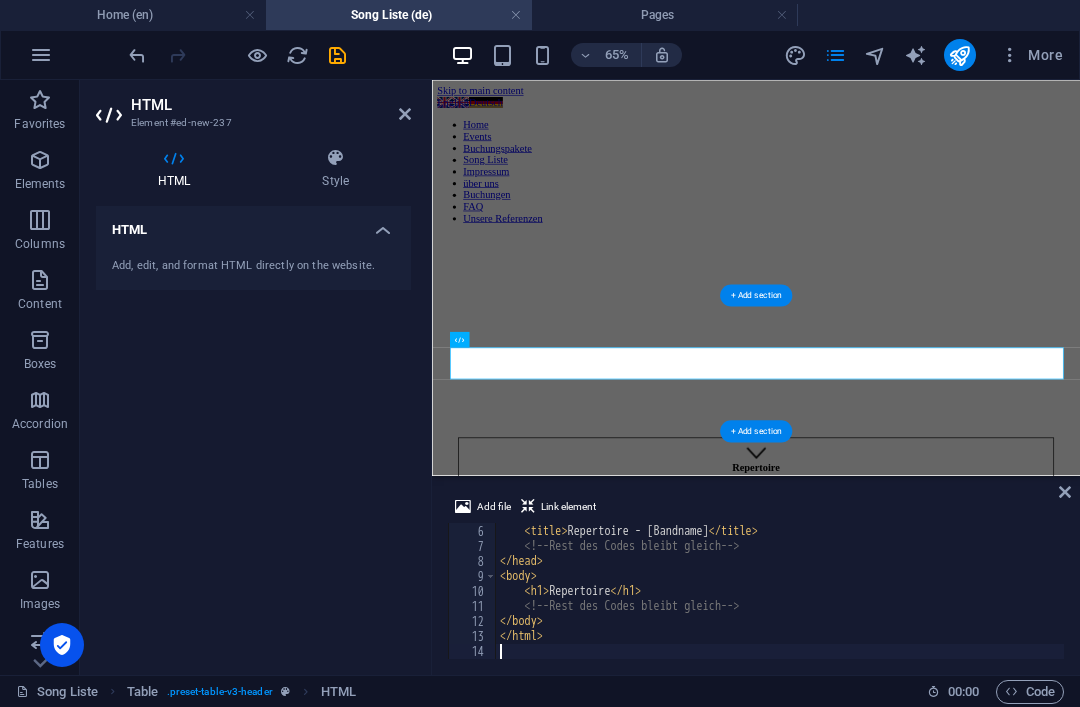 click at bounding box center (1065, 492) 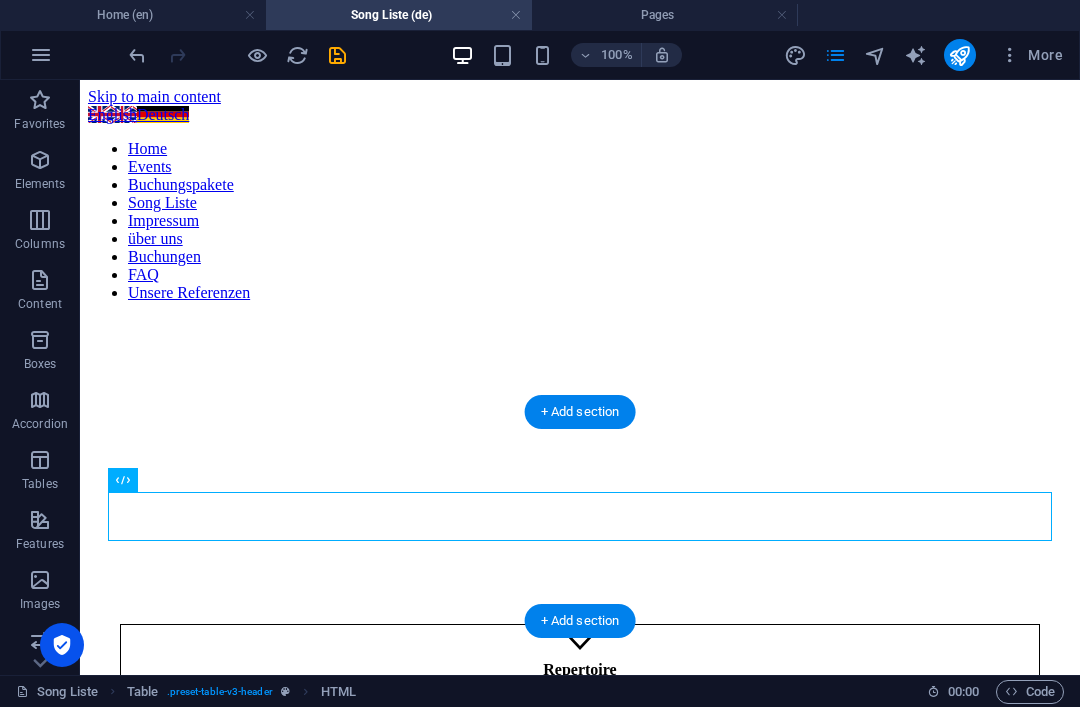 scroll, scrollTop: 0, scrollLeft: 0, axis: both 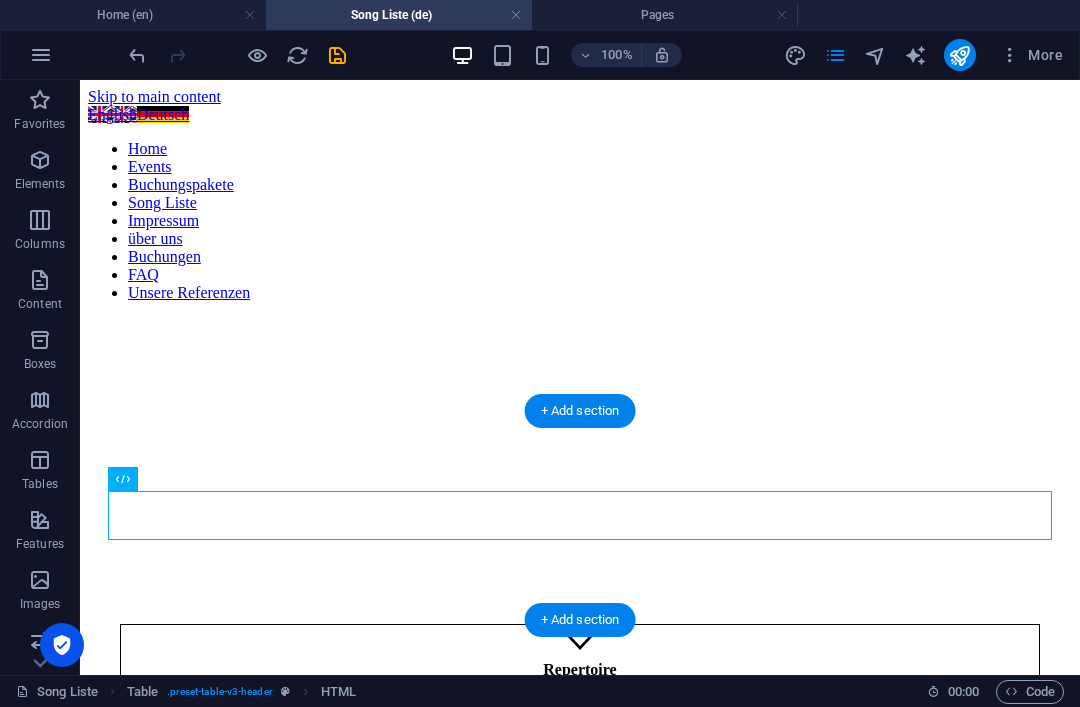 click on "Repertoire - [Bandname]
Repertoire" at bounding box center (580, 788) 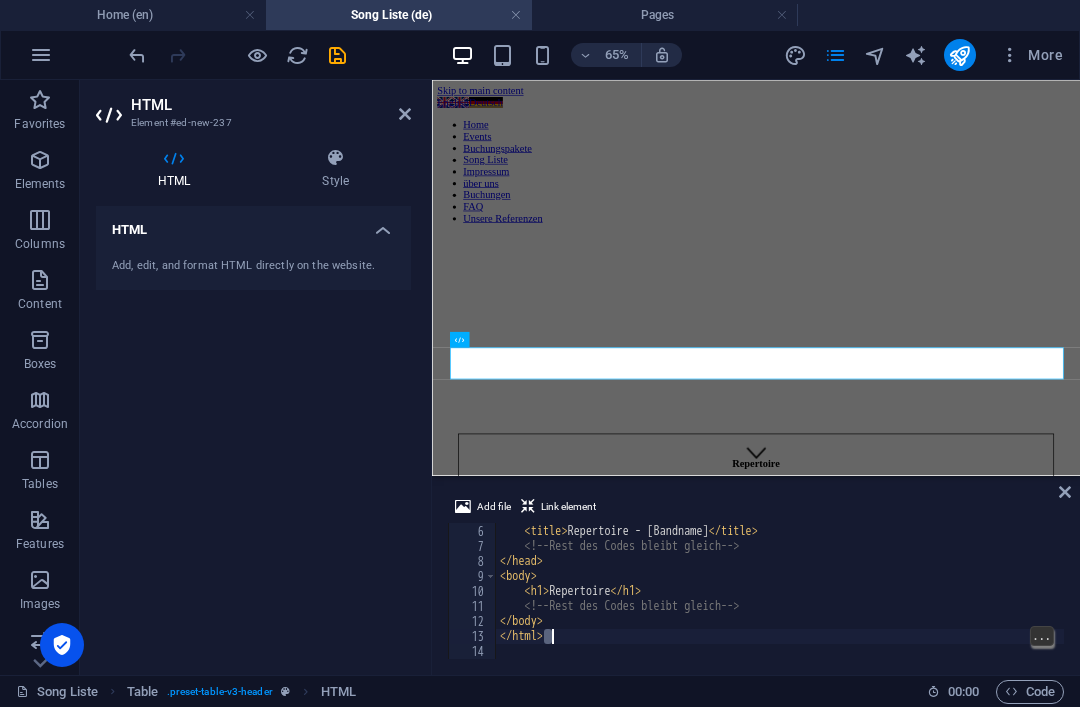 type on "</body>
</html>" 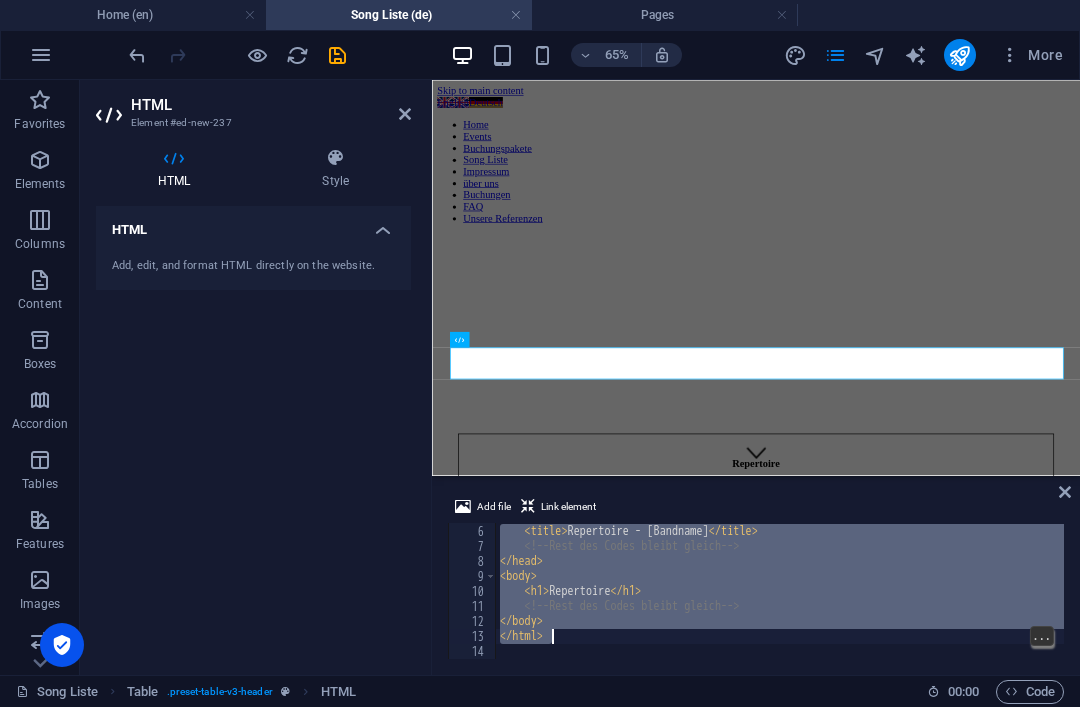 scroll, scrollTop: 0, scrollLeft: 0, axis: both 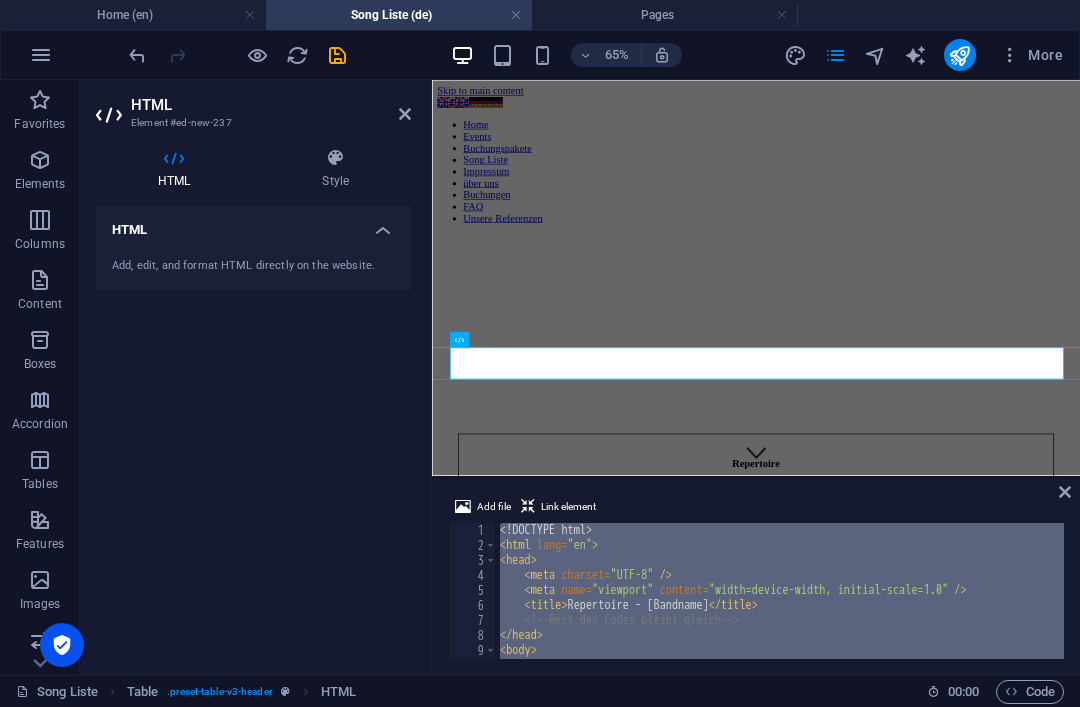 type 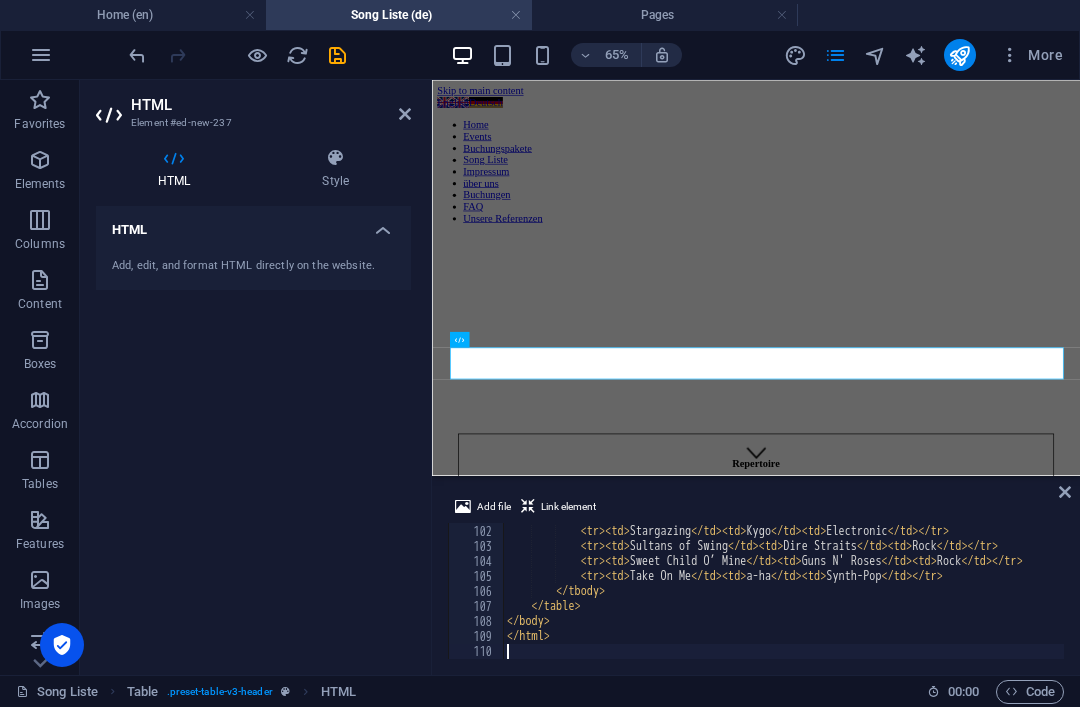 scroll, scrollTop: 1514, scrollLeft: 0, axis: vertical 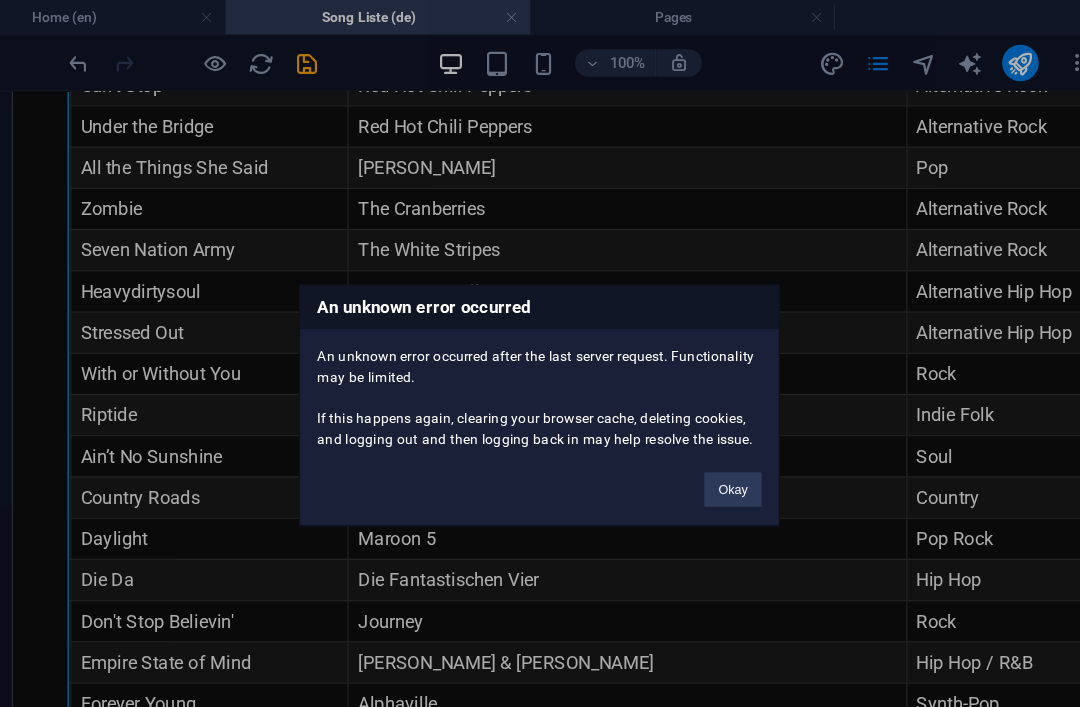 click on "Okay" at bounding box center [709, 427] 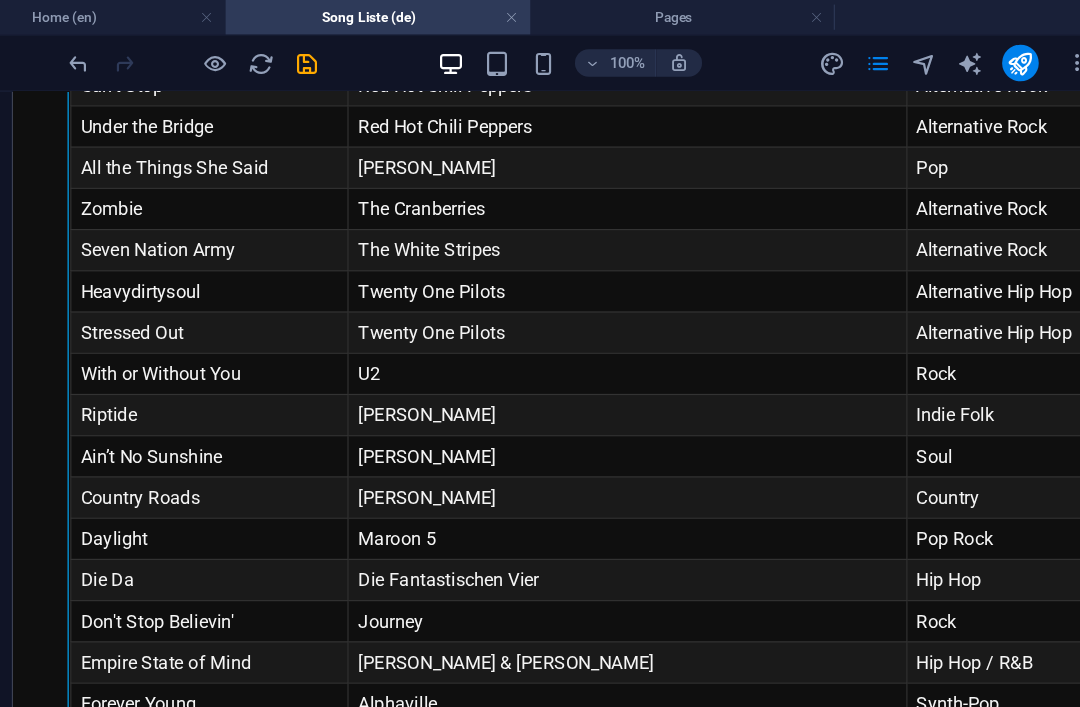click at bounding box center [337, 55] 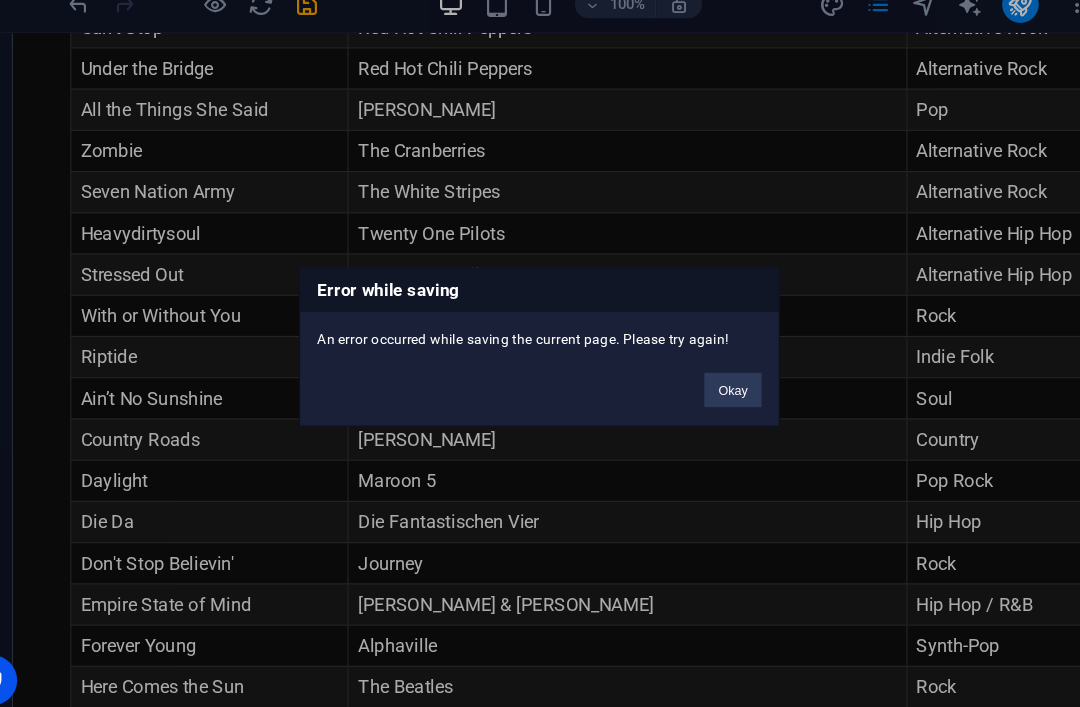 click on "Okay" at bounding box center [709, 391] 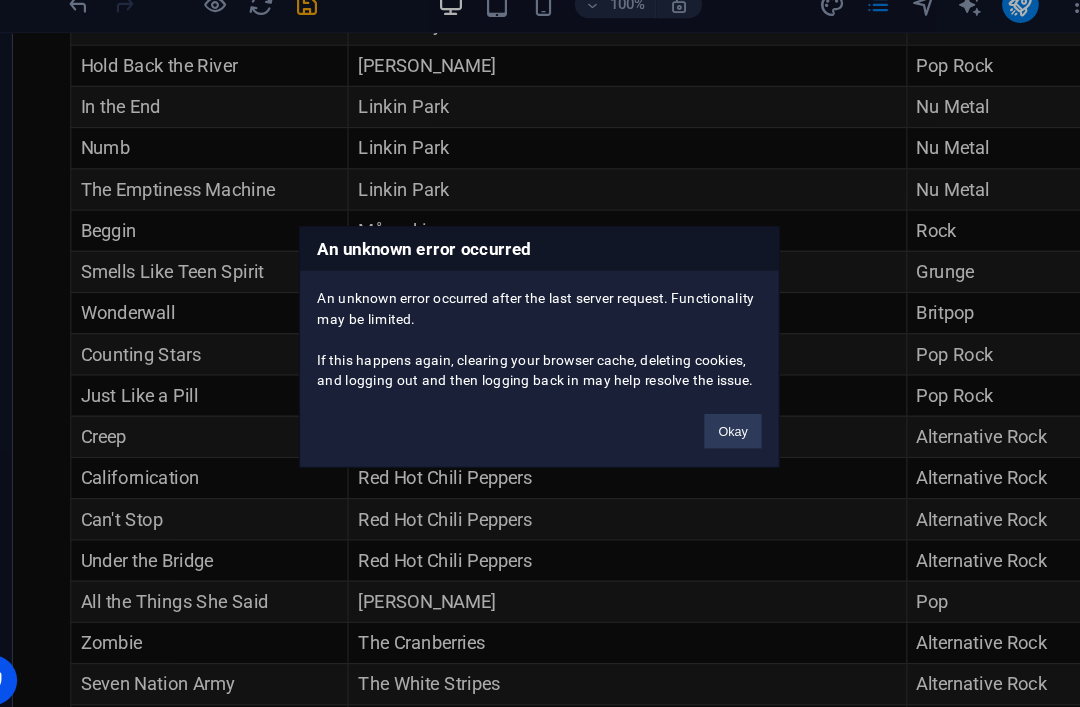 click on "Okay" at bounding box center [709, 427] 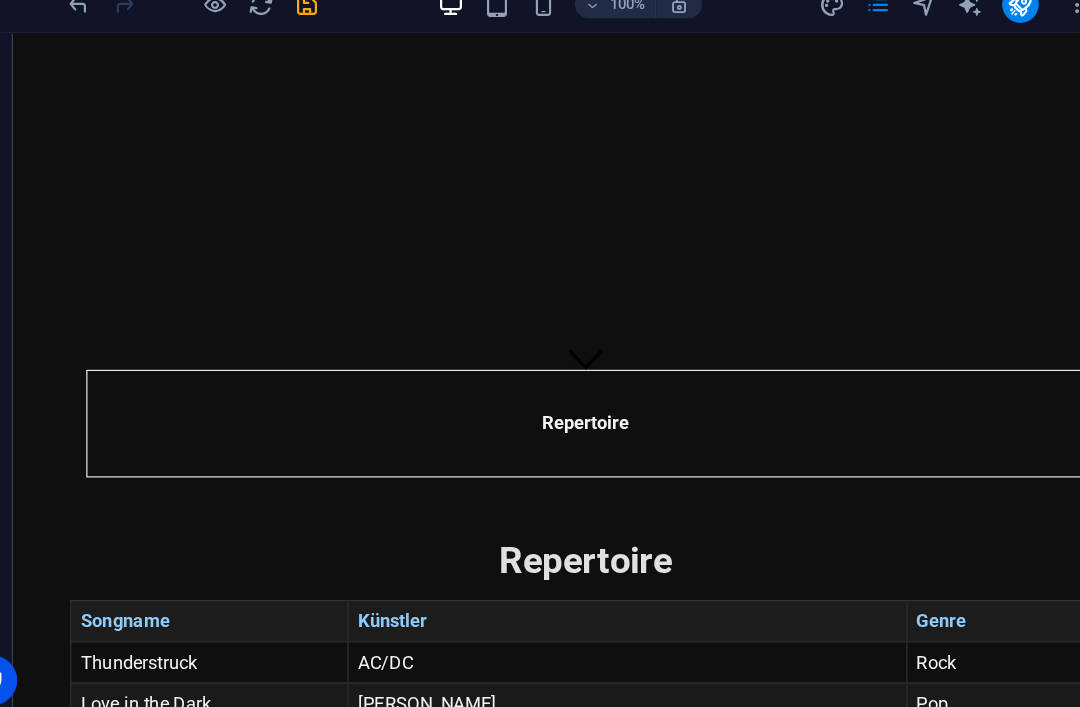 scroll, scrollTop: 277, scrollLeft: 0, axis: vertical 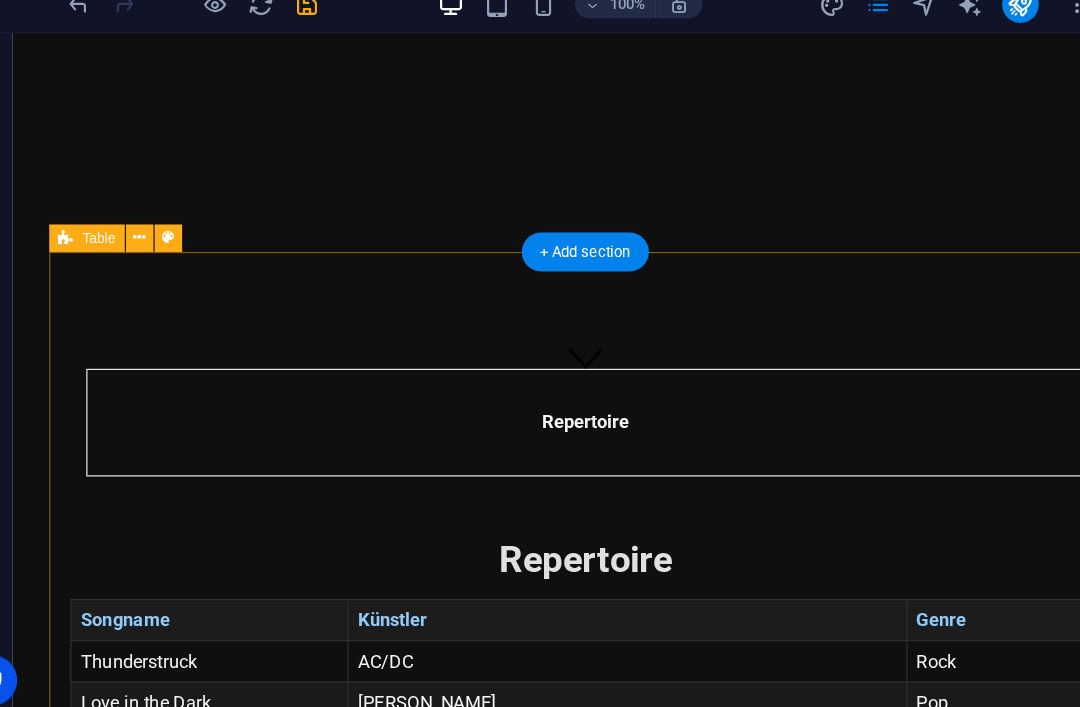 click on "Repertoire - [Bandname]
Repertoire
Songname
Künstler
Genre
Thunderstruck AC/DC Rock
Love in the Dark [PERSON_NAME] Pop
Someone Like You [PERSON_NAME] Pop
This is the Life [PERSON_NAME] Folk Pop
Do I Wanna Know Arctic Monkeys Indie Rock
I Wanna Be Yours Arctic Monkeys Indie Rock
It's My Life [PERSON_NAME] Rock
Next 100 Years [PERSON_NAME] Rock
Everlong Foo Fighters Alternative Rock
Boulevard of Broken Dreams Green Day Punk Rock
Hold Back the River [PERSON_NAME] Bay Pop Rock
In the End Linkin Park Nu Metal
Numb Linkin Park Nu Metal
The Emptiness Machine Linkin Park Nu Metal
Beggin Måneskin Rock
Smells Like Teen Spirit Nirvana Grunge
Wonderwall Oasis P!nk" at bounding box center [512, 1328] 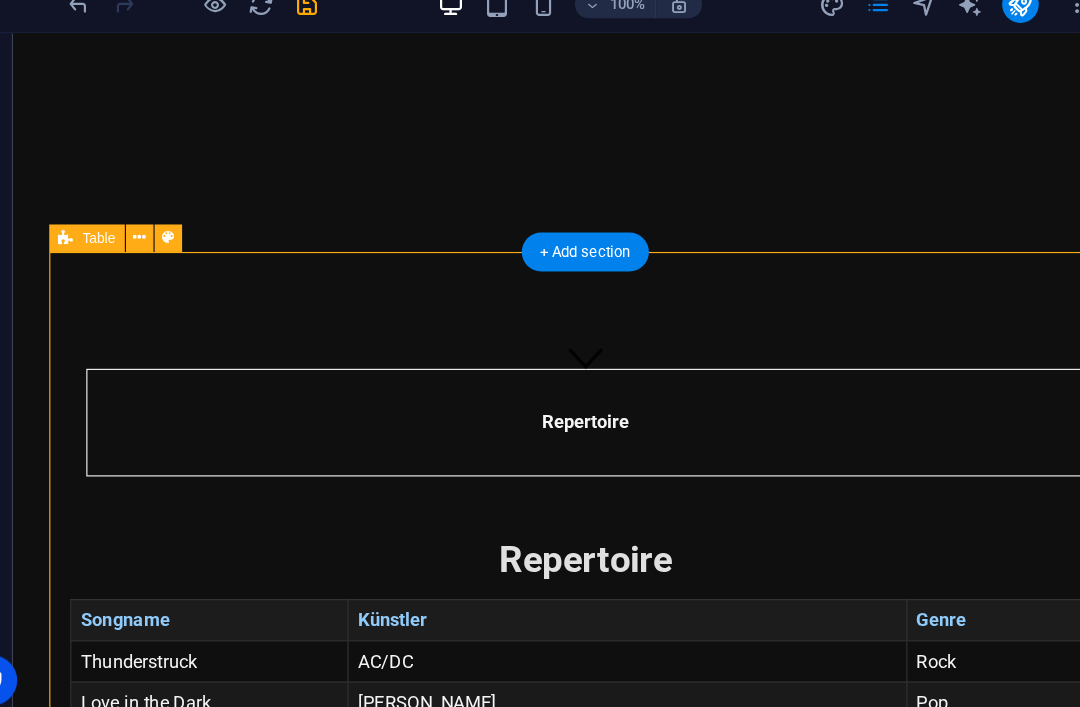 click at bounding box center [190, 258] 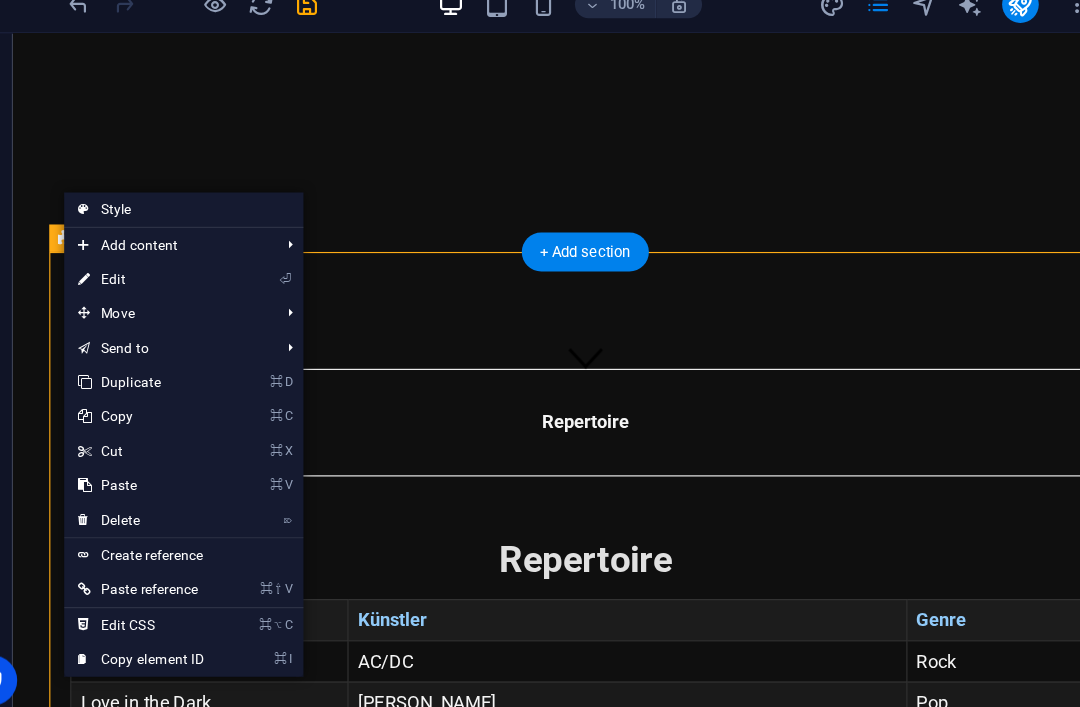 click on "⏎  Edit" at bounding box center [192, 295] 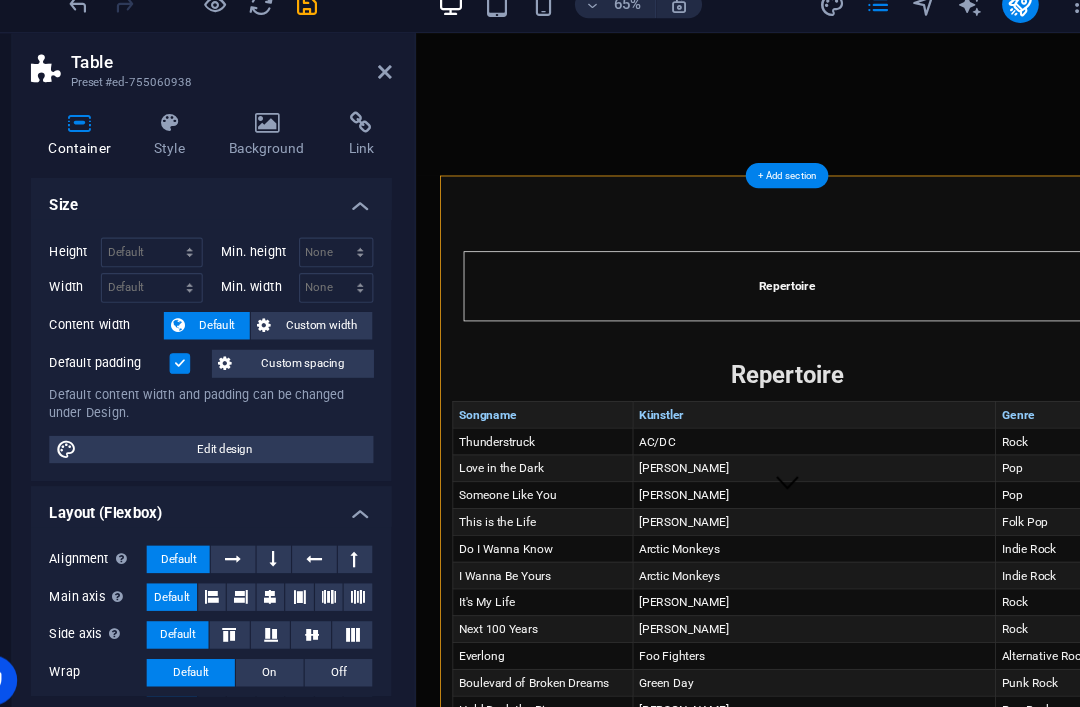 click at bounding box center [405, 114] 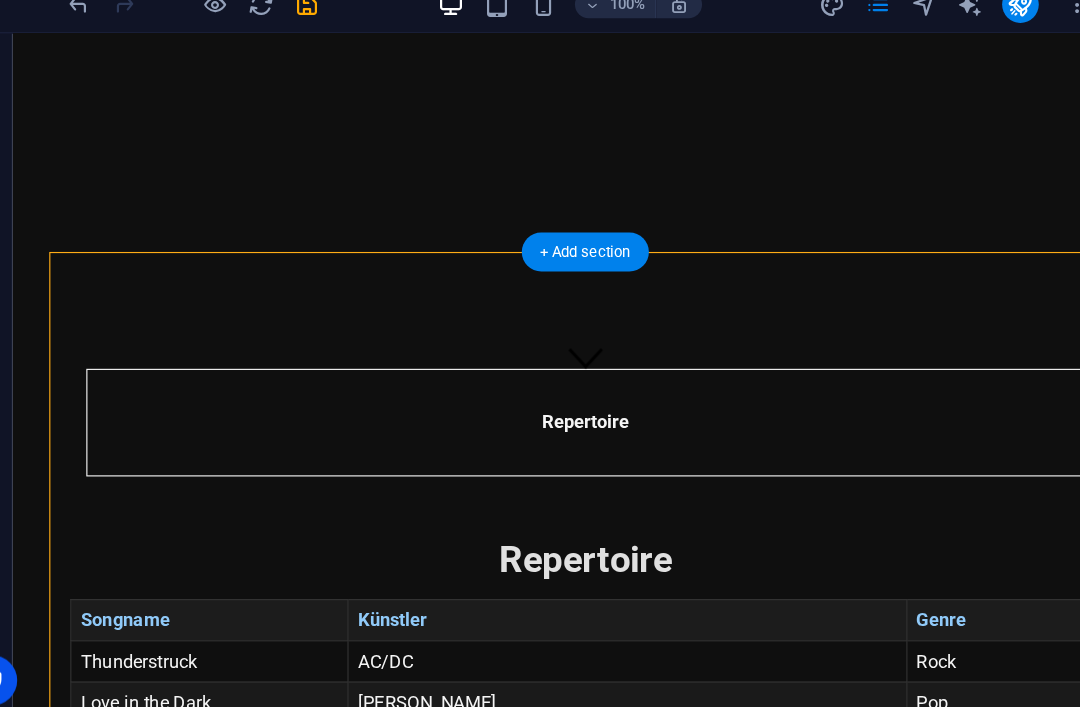 click on "Repertoire - [Bandname]
Repertoire
Songname
Künstler
Genre
Thunderstruck AC/DC Rock
Love in the Dark [PERSON_NAME] Pop
Someone Like You [PERSON_NAME] Pop
This is the Life [PERSON_NAME] Folk Pop
Do I Wanna Know Arctic Monkeys Indie Rock
I Wanna Be Yours Arctic Monkeys Indie Rock
It's My Life [PERSON_NAME] Rock
Next 100 Years [PERSON_NAME] Rock
Everlong Foo Fighters Alternative Rock
Boulevard of Broken Dreams Green Day Punk Rock
Hold Back the River [PERSON_NAME] Bay Pop Rock
In the End Linkin Park Nu Metal
Numb Linkin Park Nu Metal
The Emptiness Machine Linkin Park Nu Metal
Beggin Måneskin Rock
Smells Like Teen Spirit Nirvana Grunge
Wonderwall Oasis P!nk" at bounding box center (512, 1328) 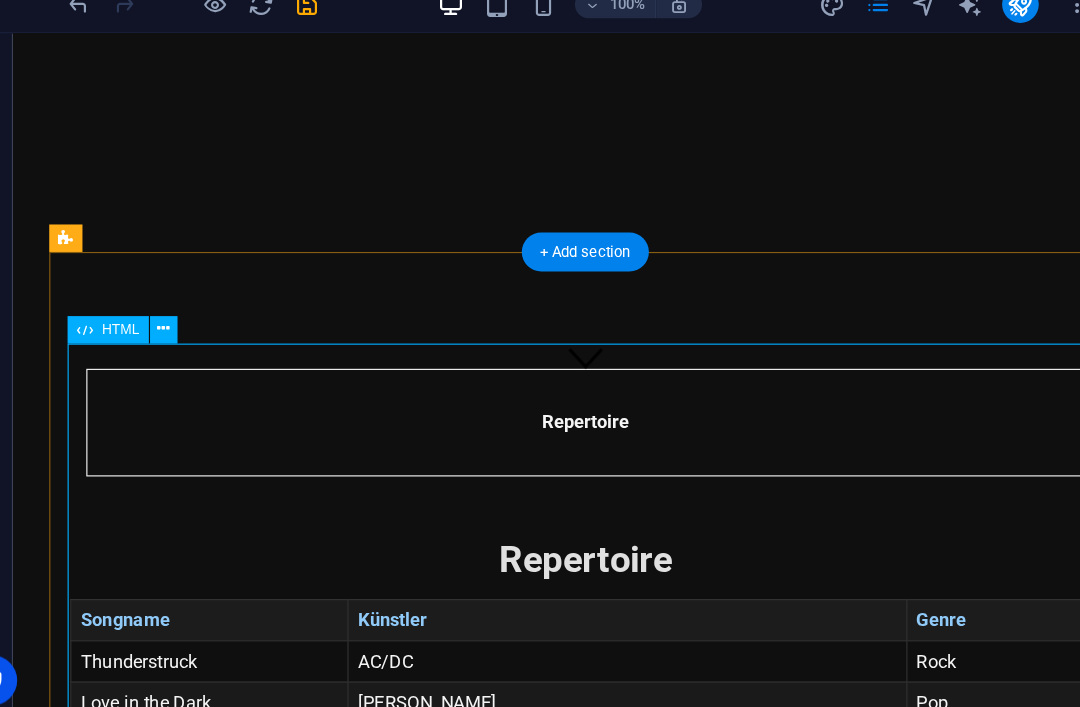 click at bounding box center [211, 338] 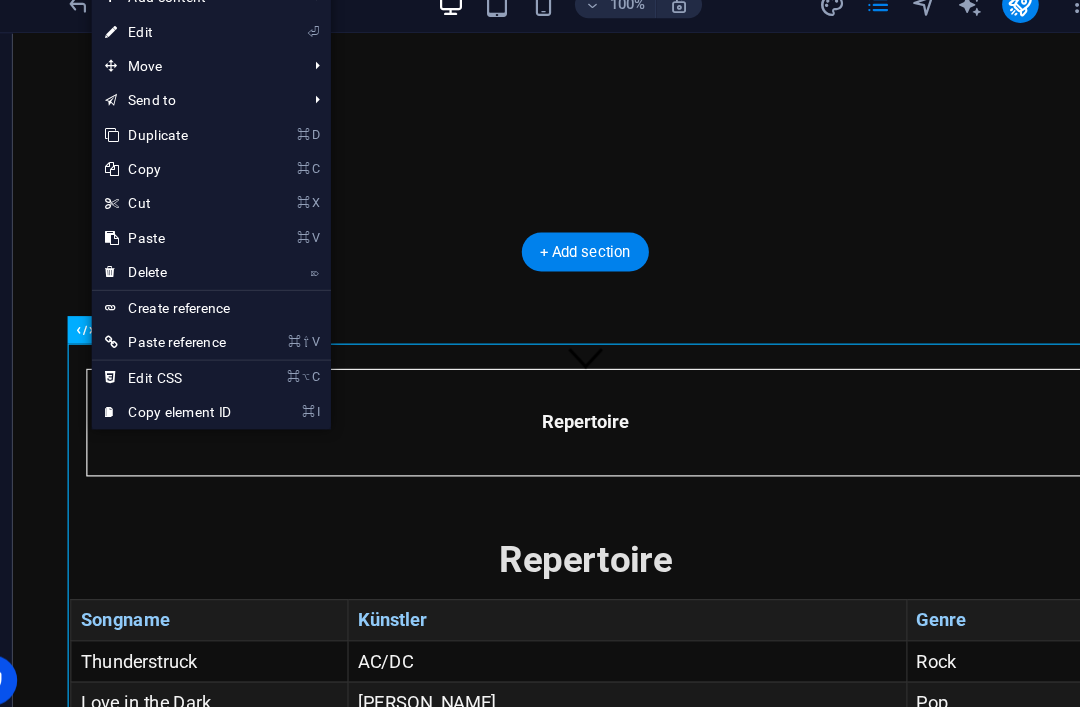 click on "⏎  Edit" at bounding box center (253, 79) 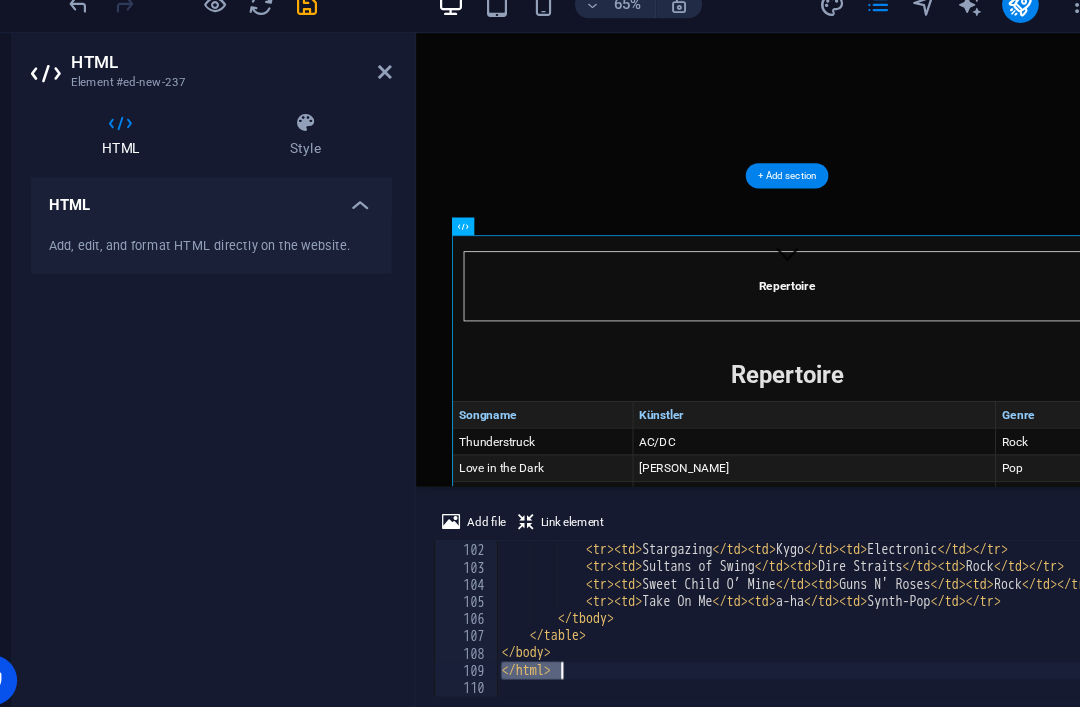 type on "</body>
</html>" 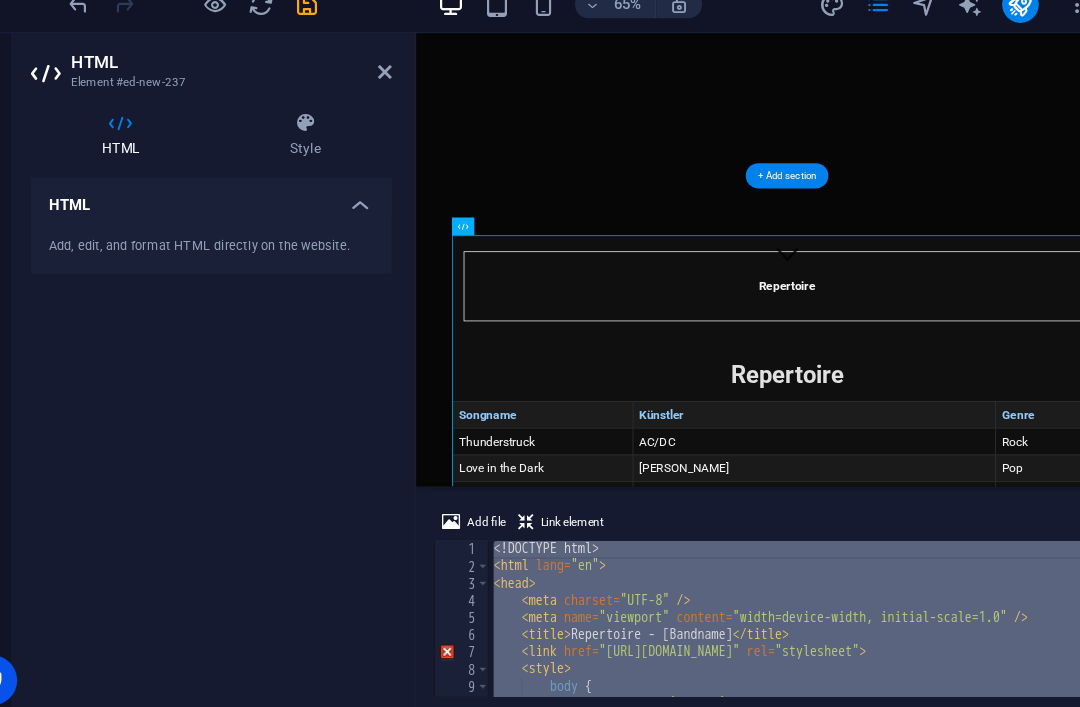 scroll, scrollTop: 0, scrollLeft: 0, axis: both 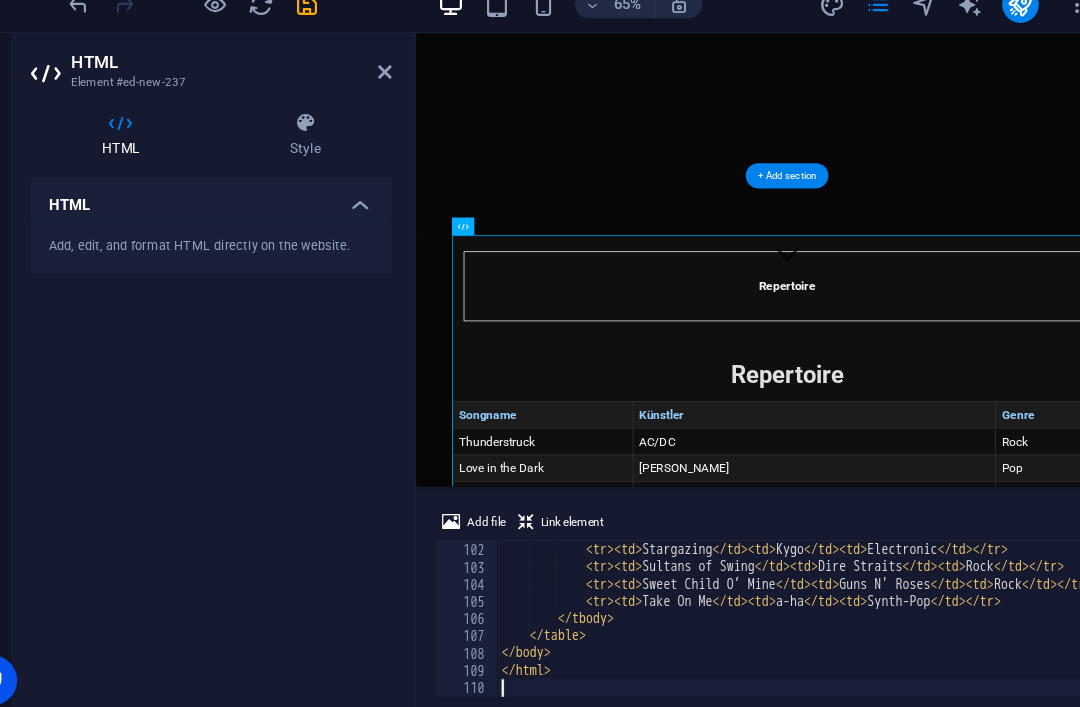 click at bounding box center [337, 55] 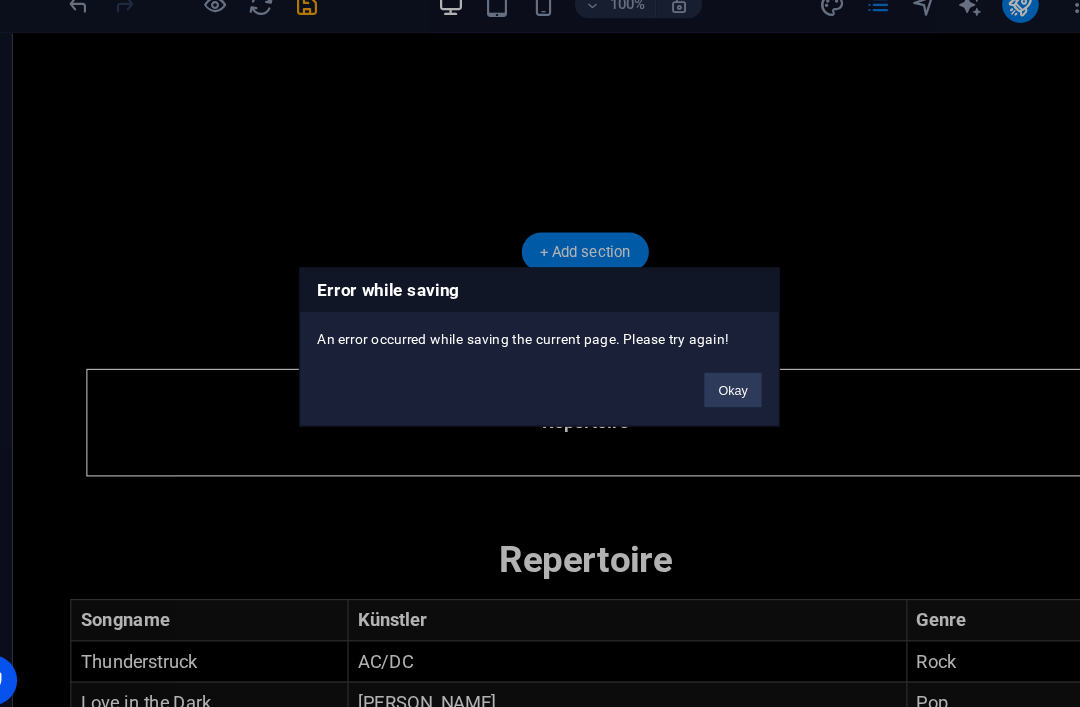 click on "Okay" at bounding box center [709, 391] 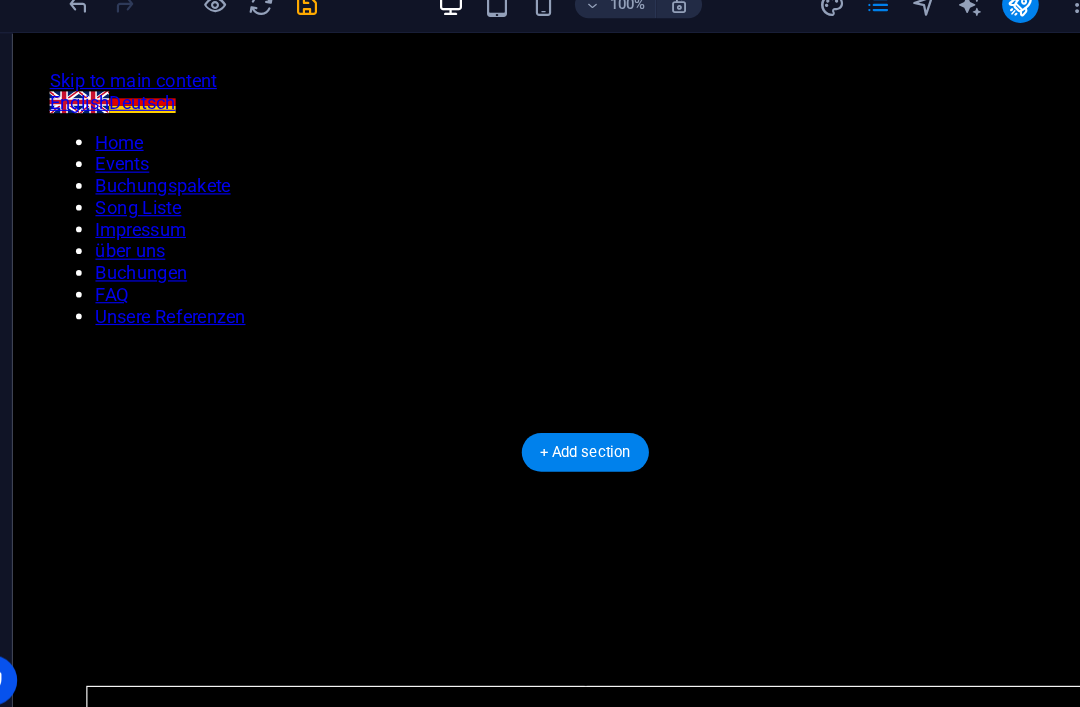 scroll, scrollTop: 0, scrollLeft: 0, axis: both 